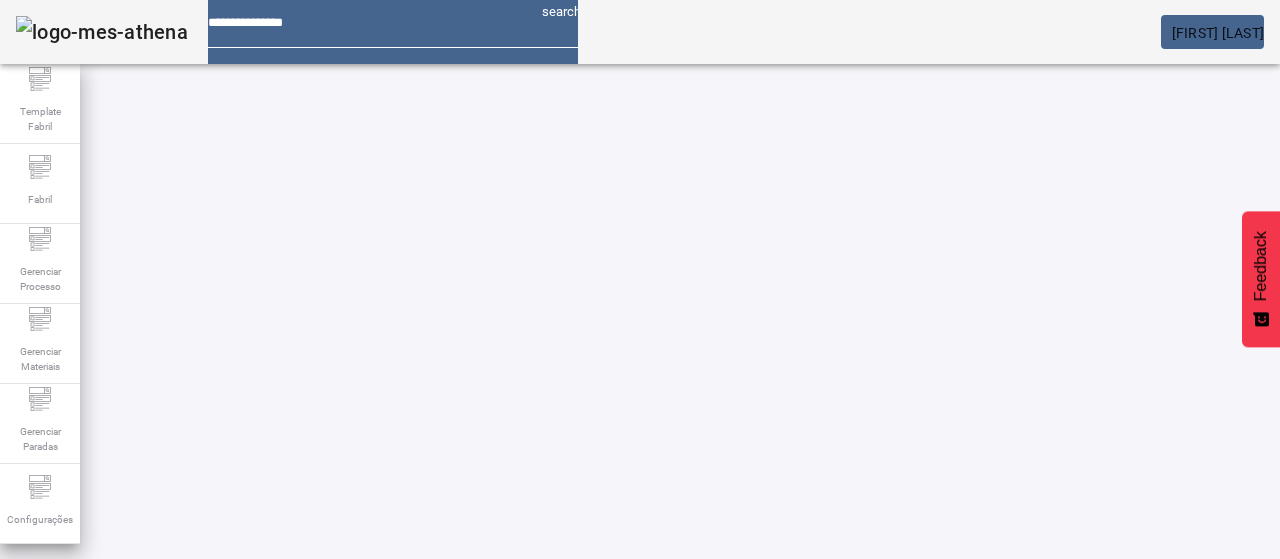 scroll, scrollTop: 0, scrollLeft: 0, axis: both 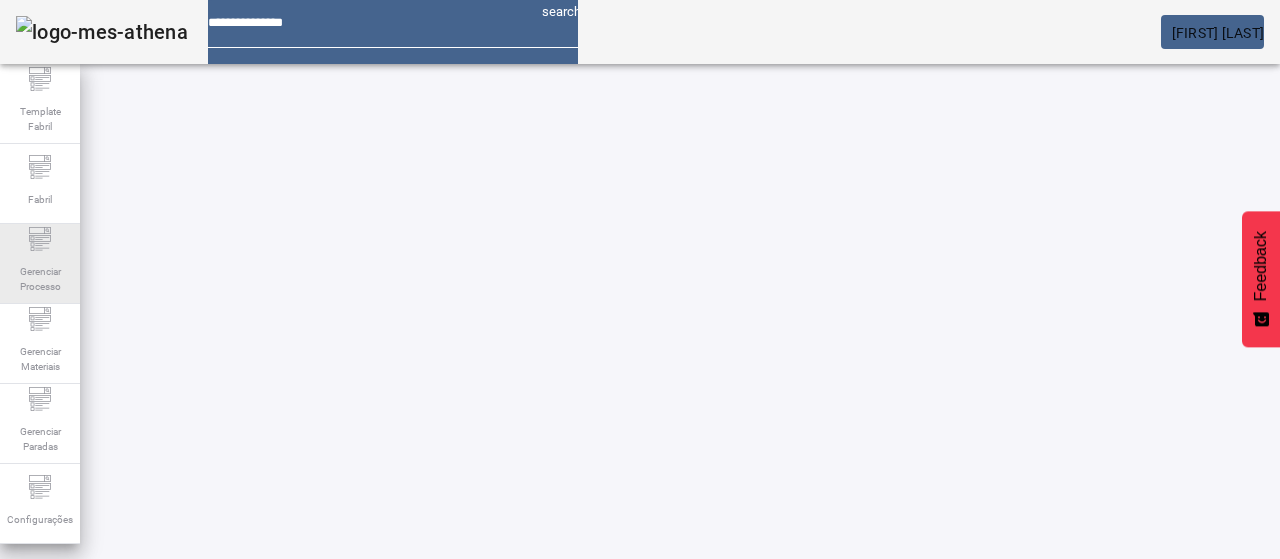 drag, startPoint x: 21, startPoint y: 251, endPoint x: 41, endPoint y: 230, distance: 29 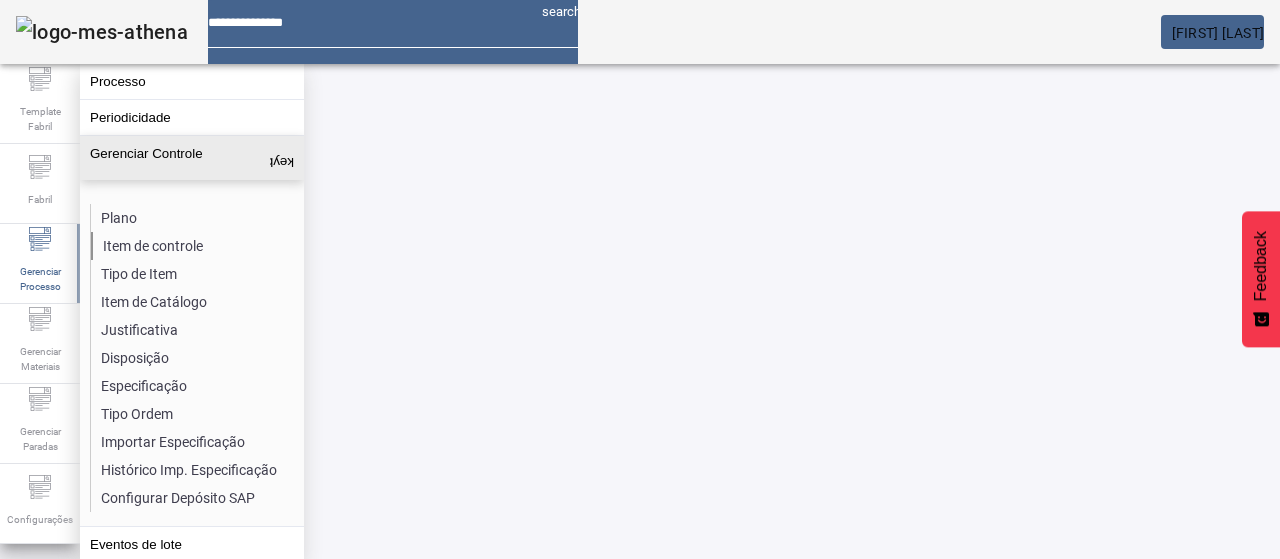 click on "Item de controle" 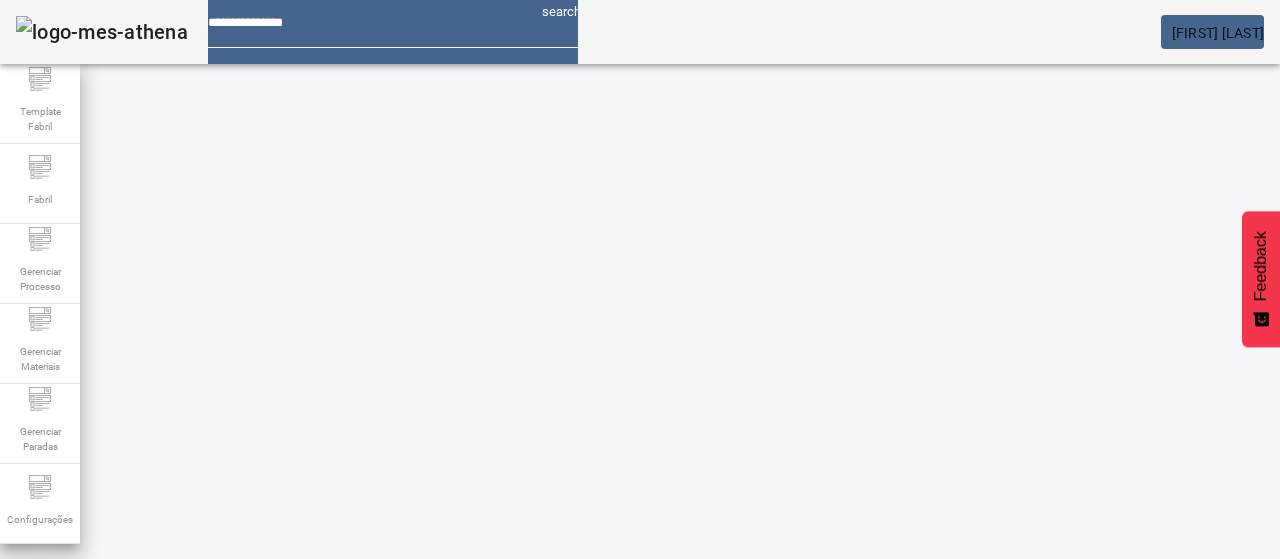 drag, startPoint x: 1118, startPoint y: 127, endPoint x: 1033, endPoint y: 130, distance: 85.052925 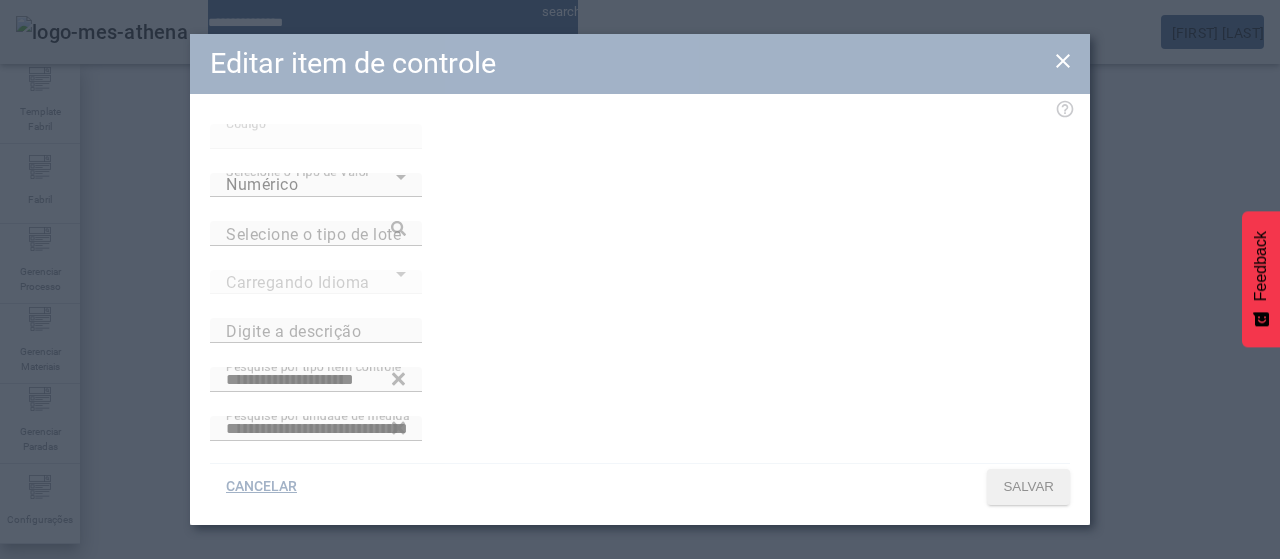 type on "**********" 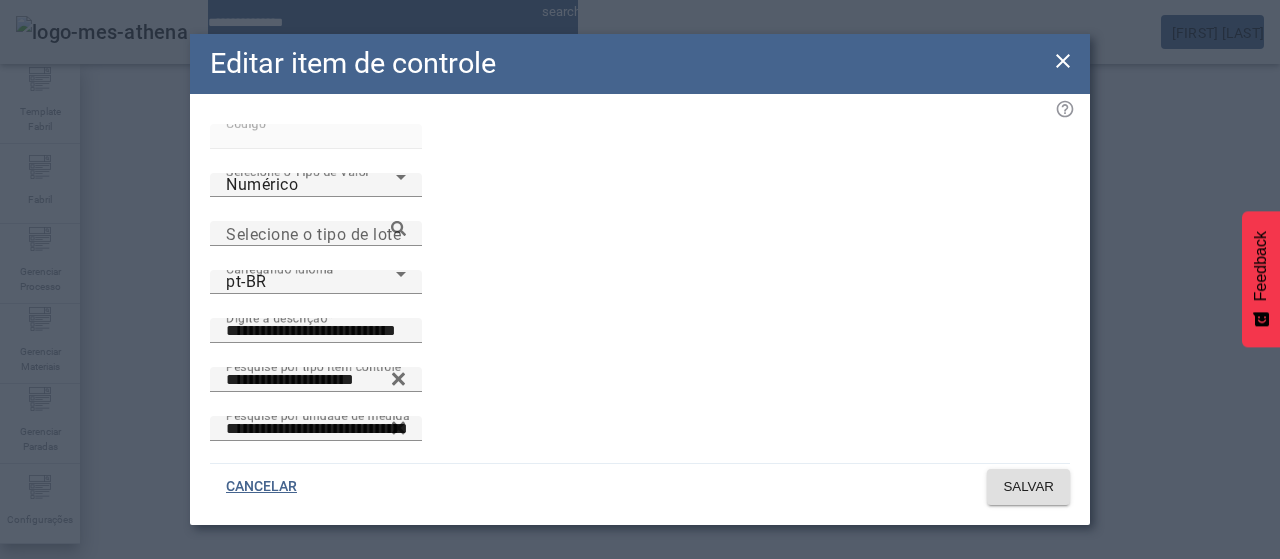 click 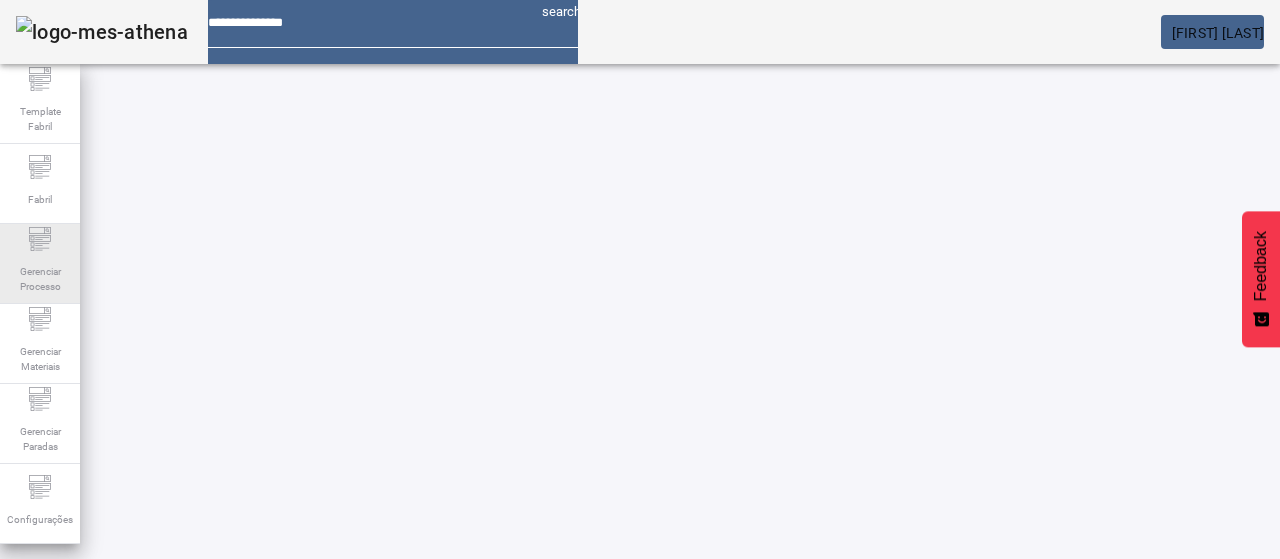 click on "Gerenciar Processo" 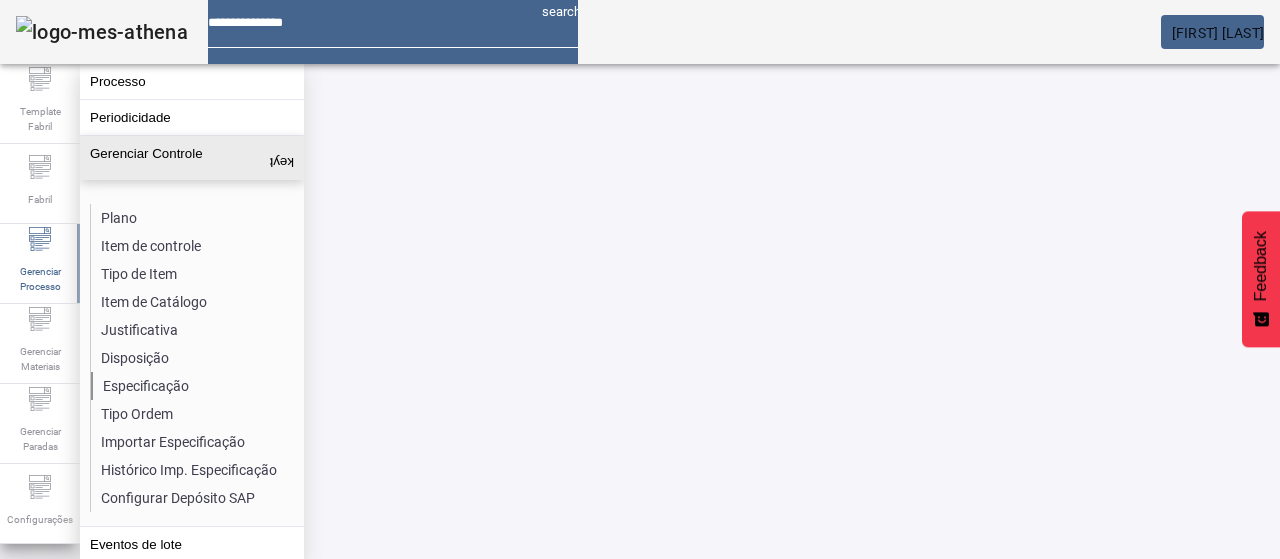 click on "Especificação" 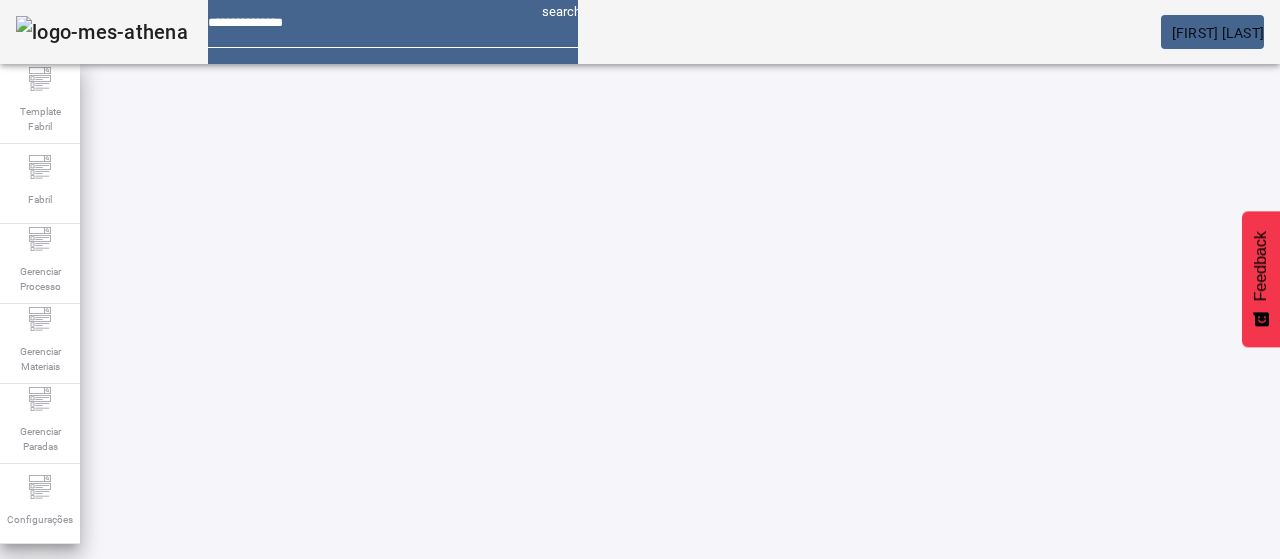 click on "Pesquise por item de controle" at bounding box center [116, 601] 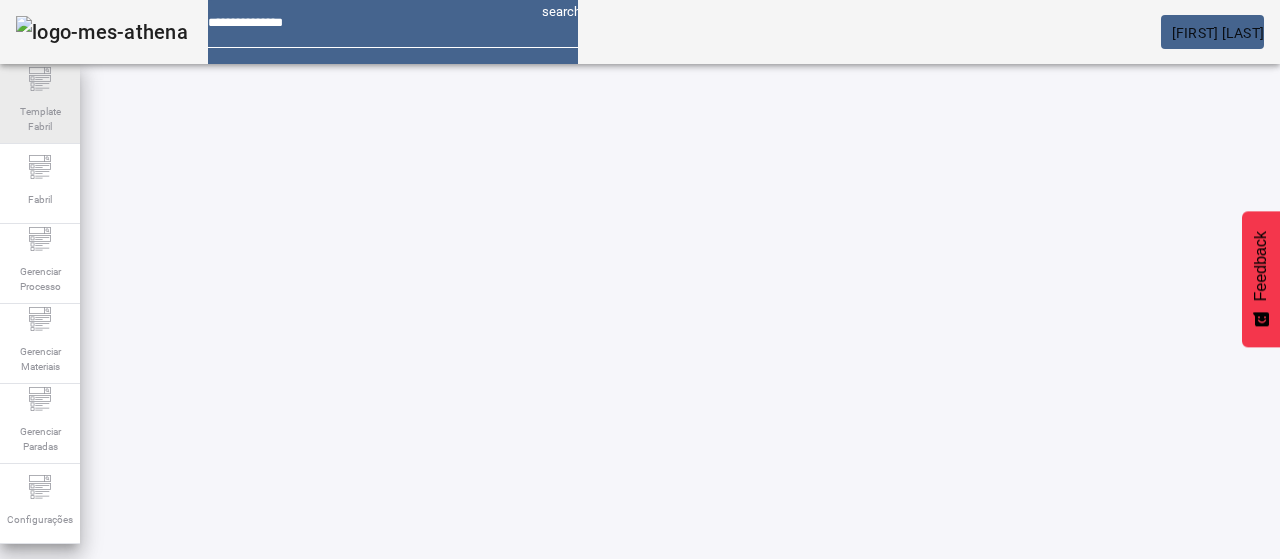 paste on "**********" 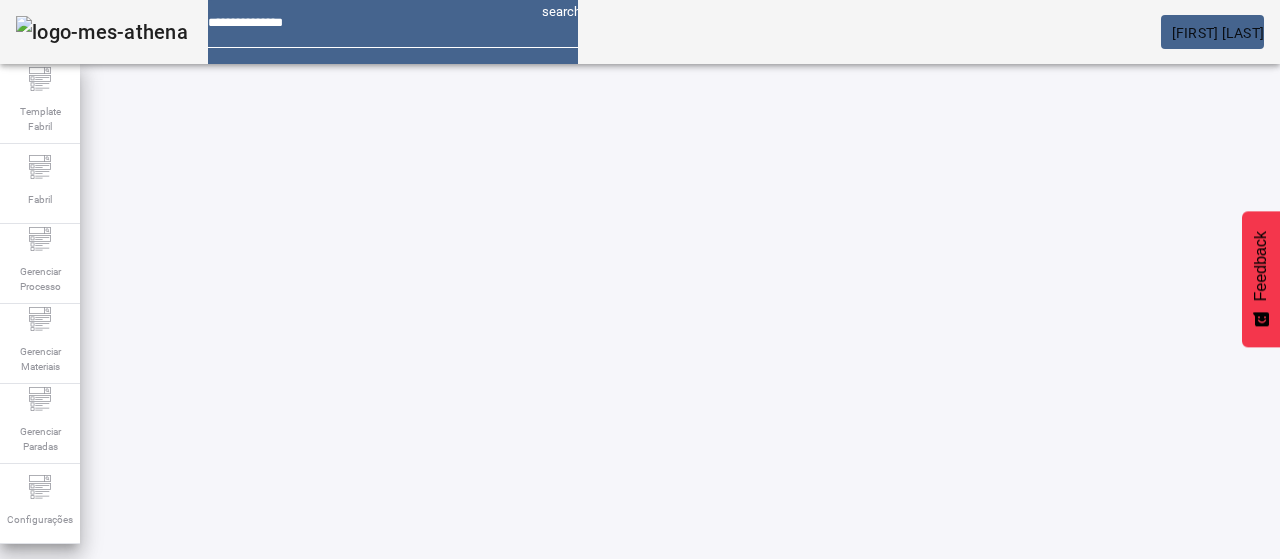 click on "**********" at bounding box center (116, 601) 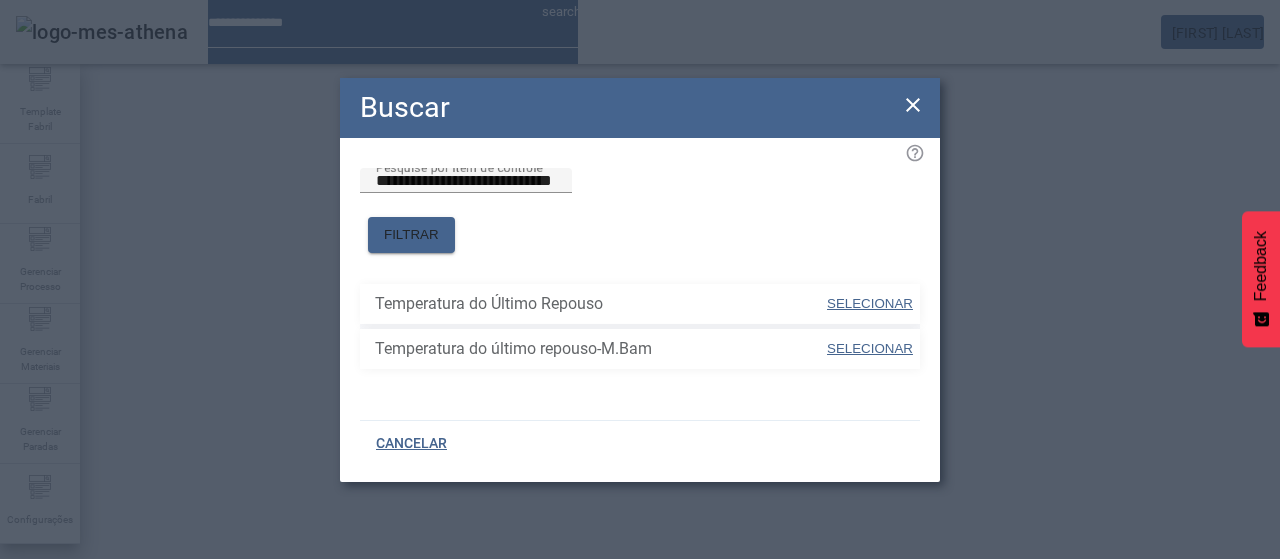 click on "SELECIONAR" at bounding box center [870, 303] 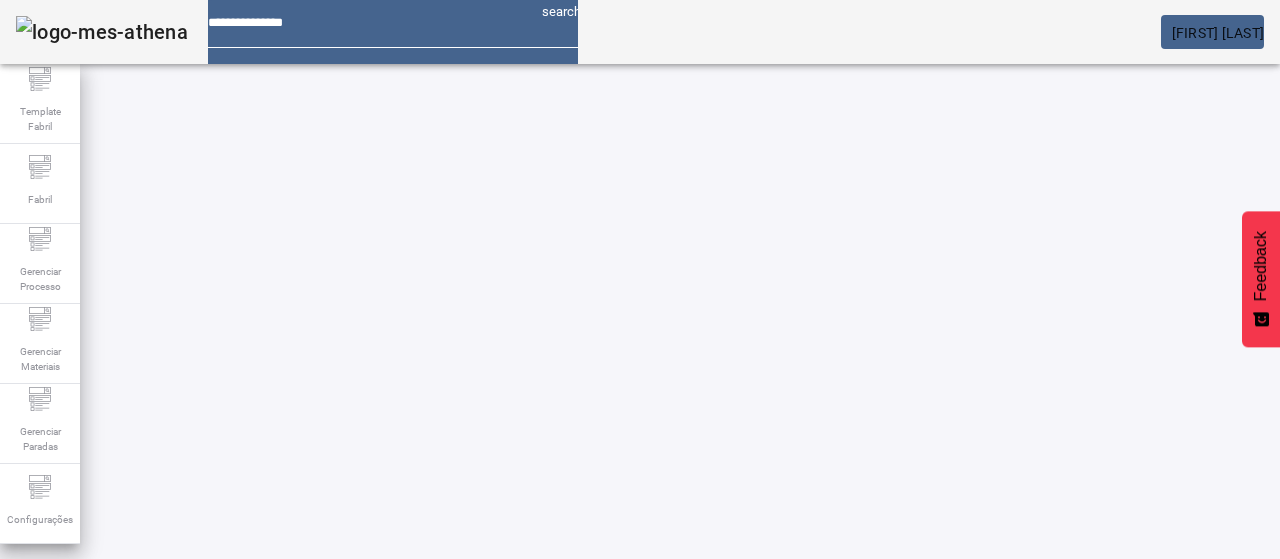 click on "FILTRAR" 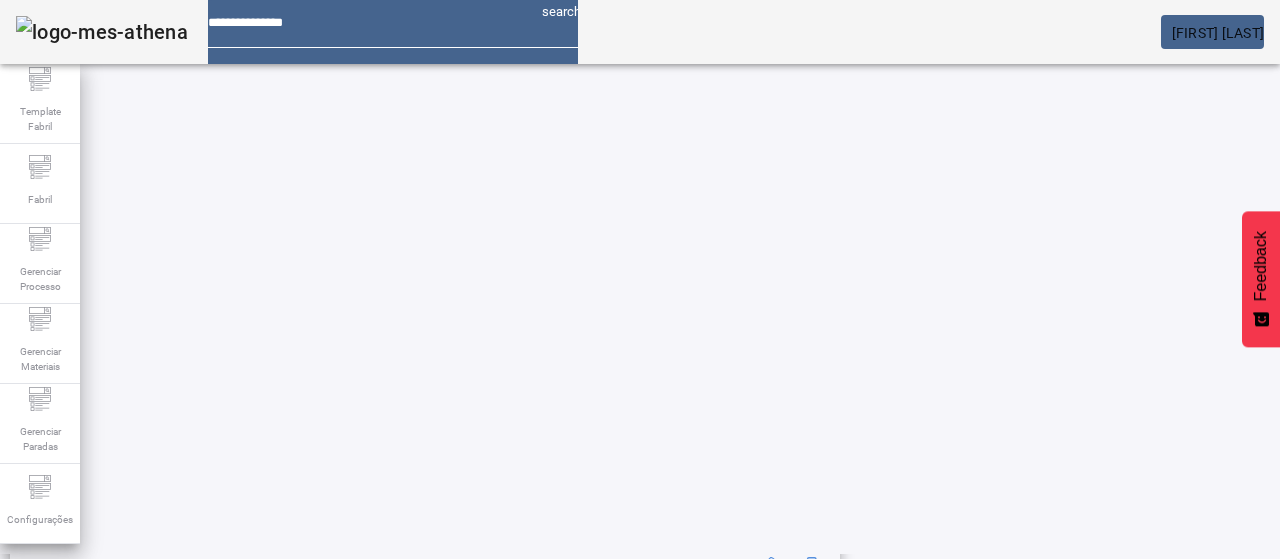 scroll, scrollTop: 123, scrollLeft: 0, axis: vertical 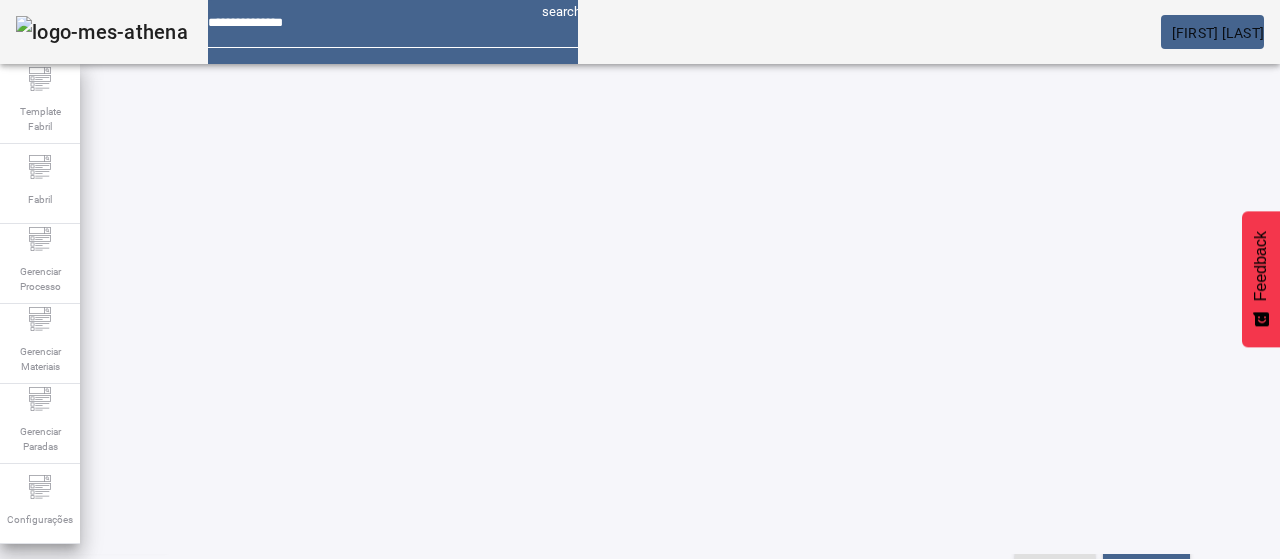click on "Pesquise por unidade" at bounding box center [752, 478] 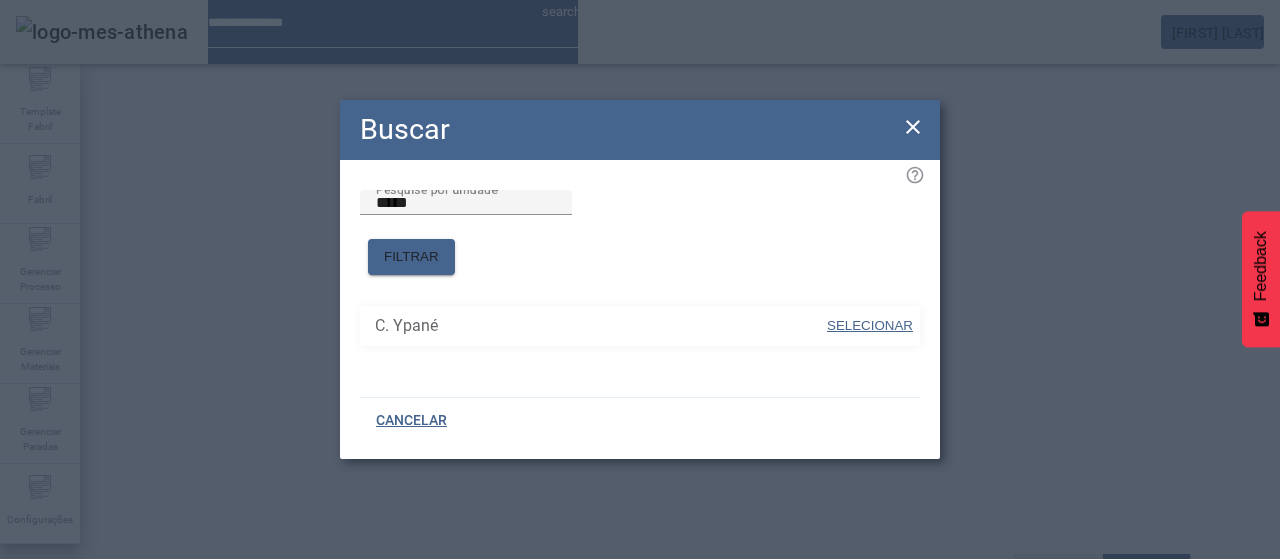 click on "SELECIONAR" at bounding box center [870, 325] 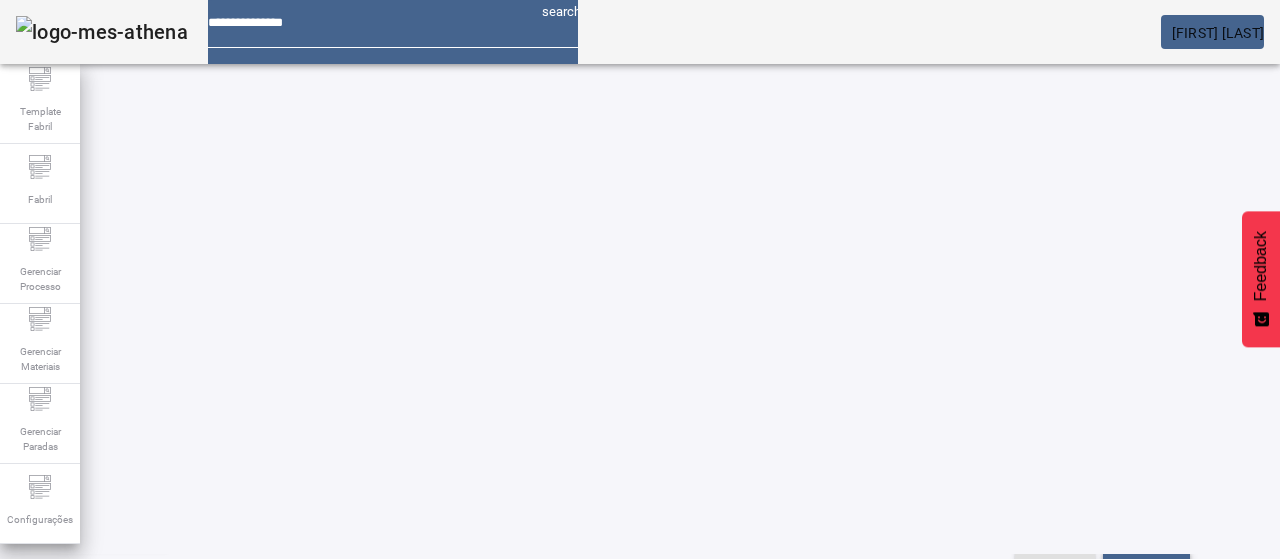 click on "FILTRAR" 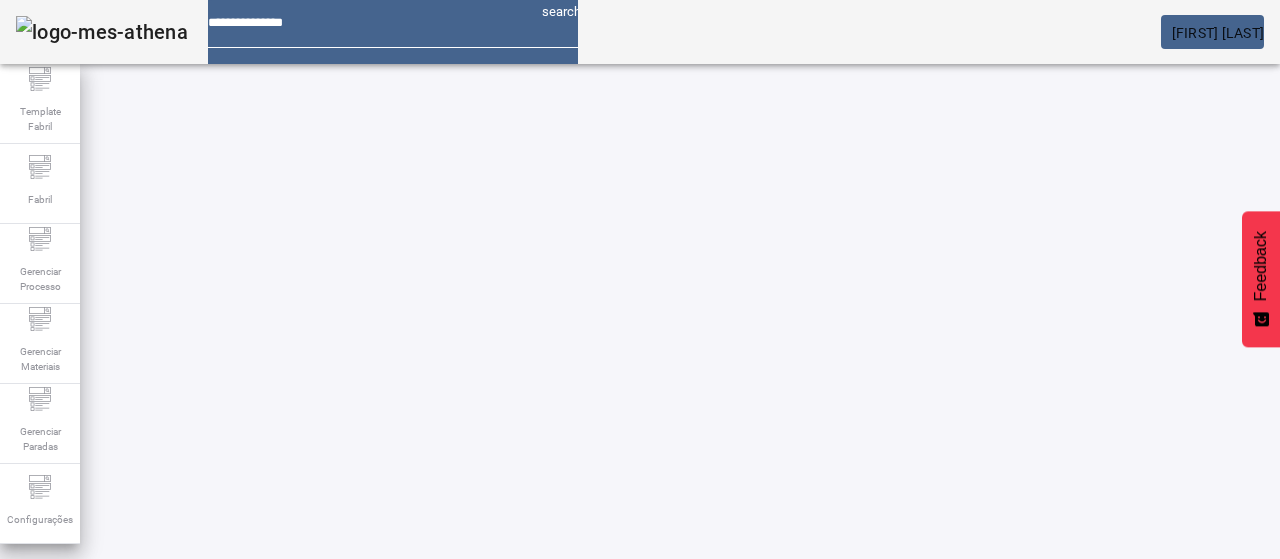 scroll, scrollTop: 240, scrollLeft: 0, axis: vertical 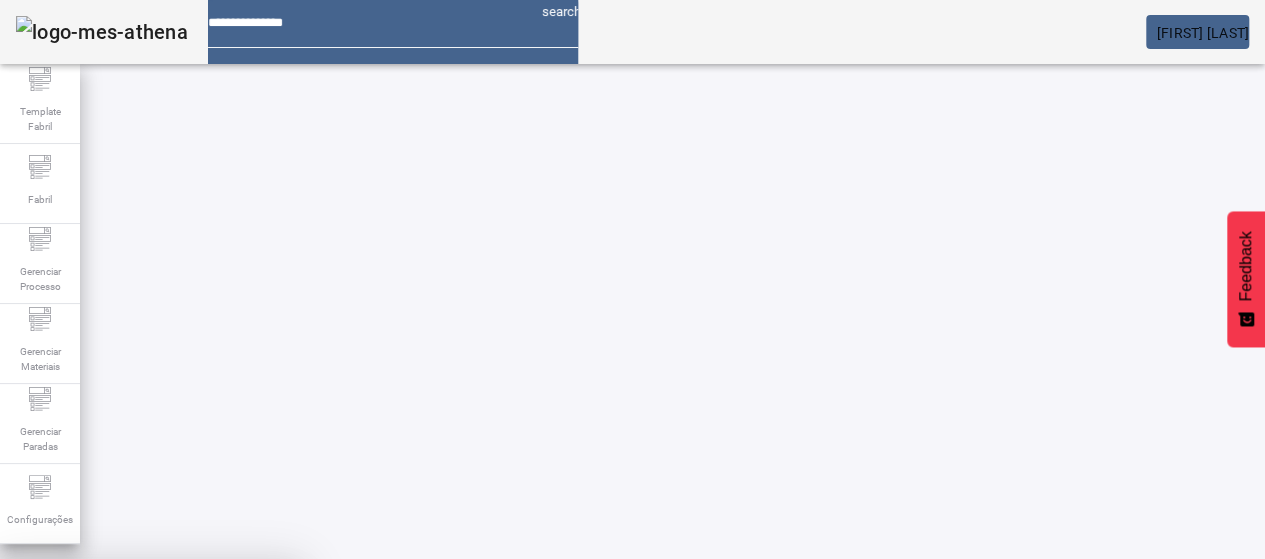 click at bounding box center (248, 707) 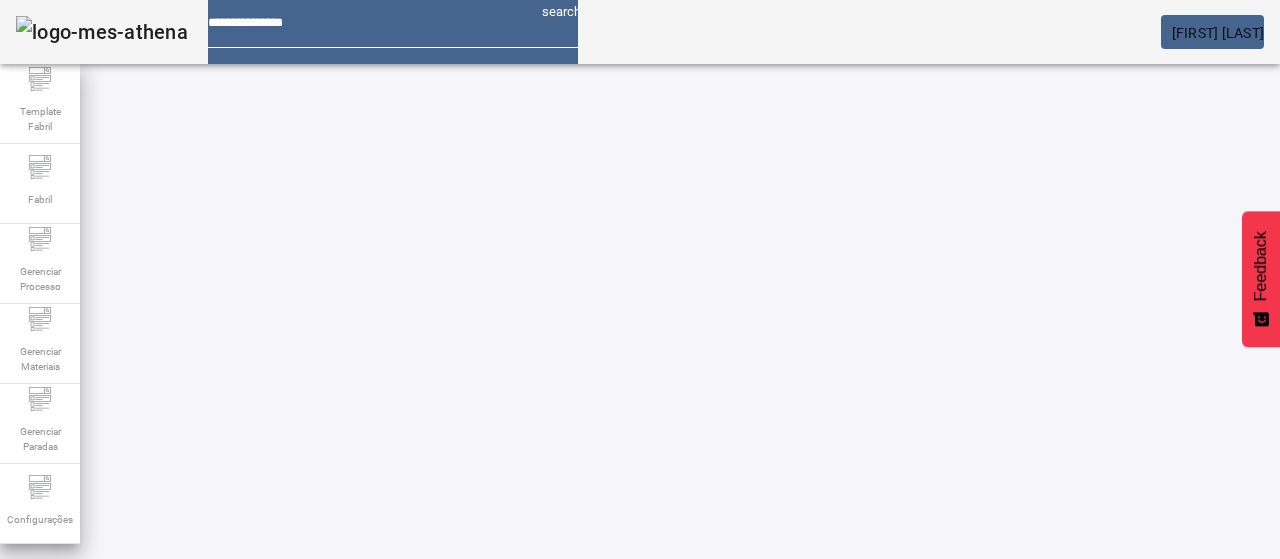 scroll, scrollTop: 190, scrollLeft: 0, axis: vertical 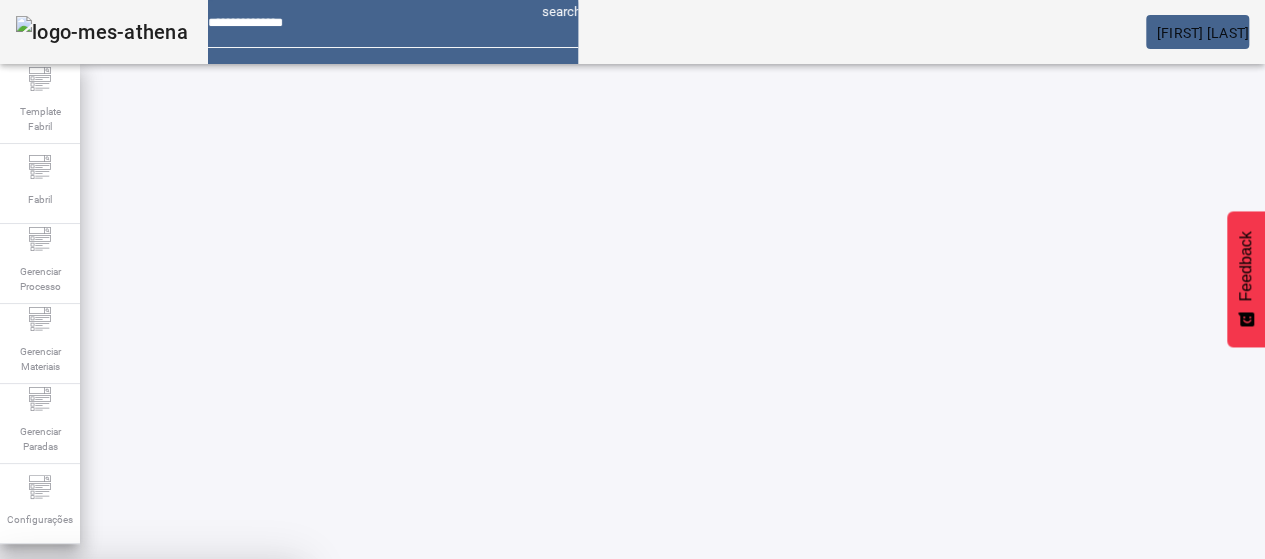 click at bounding box center (248, 707) 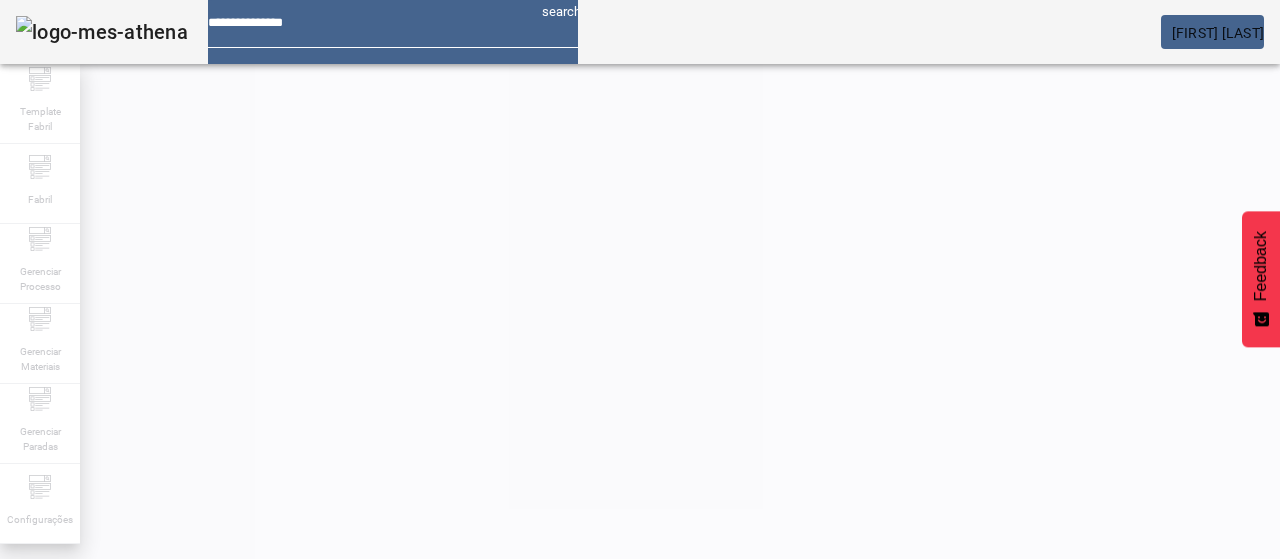 scroll, scrollTop: 140, scrollLeft: 0, axis: vertical 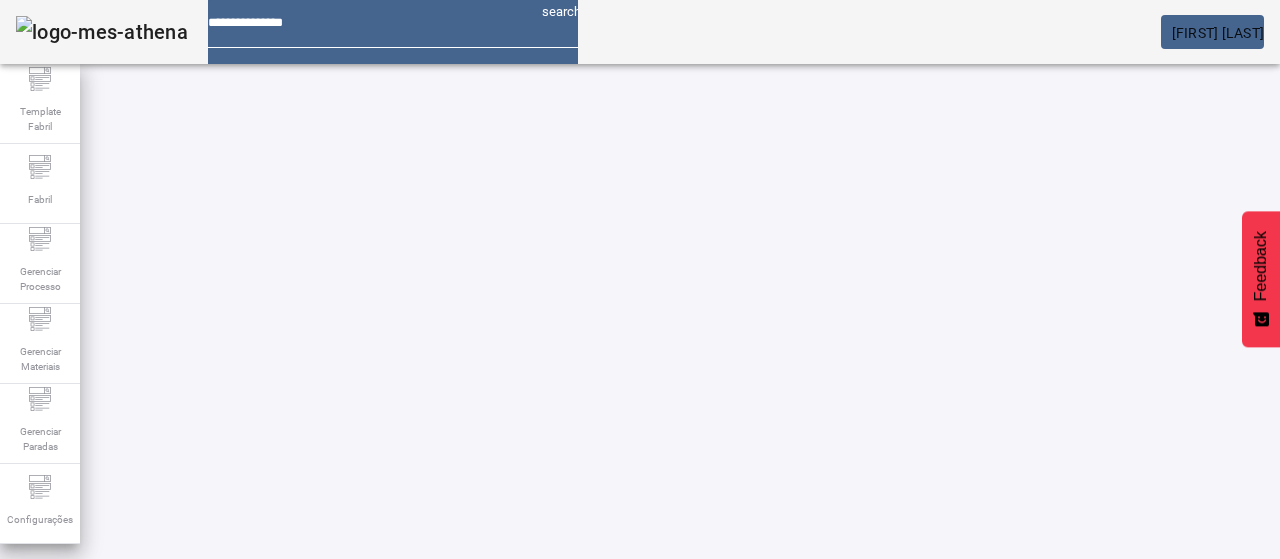 click 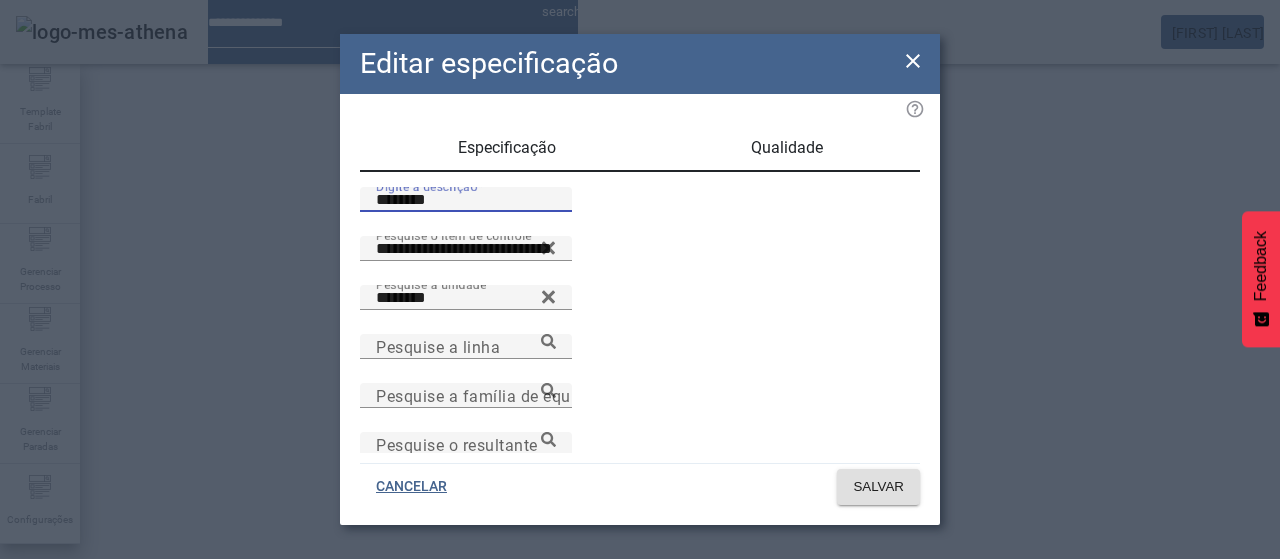 drag, startPoint x: 438, startPoint y: 231, endPoint x: 319, endPoint y: 230, distance: 119.0042 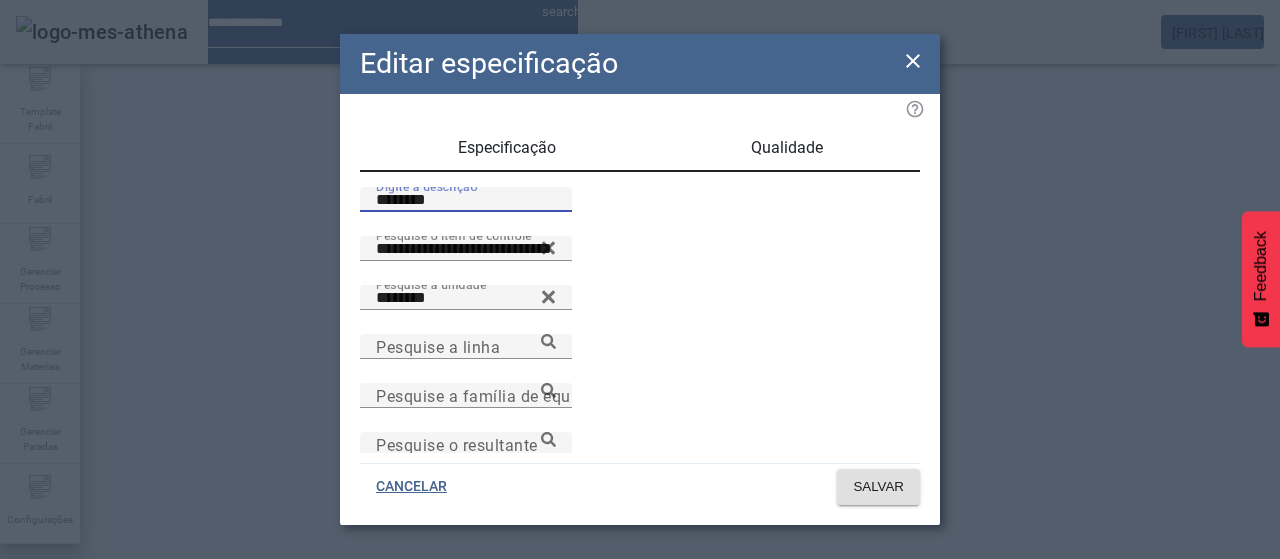 click on "**********" 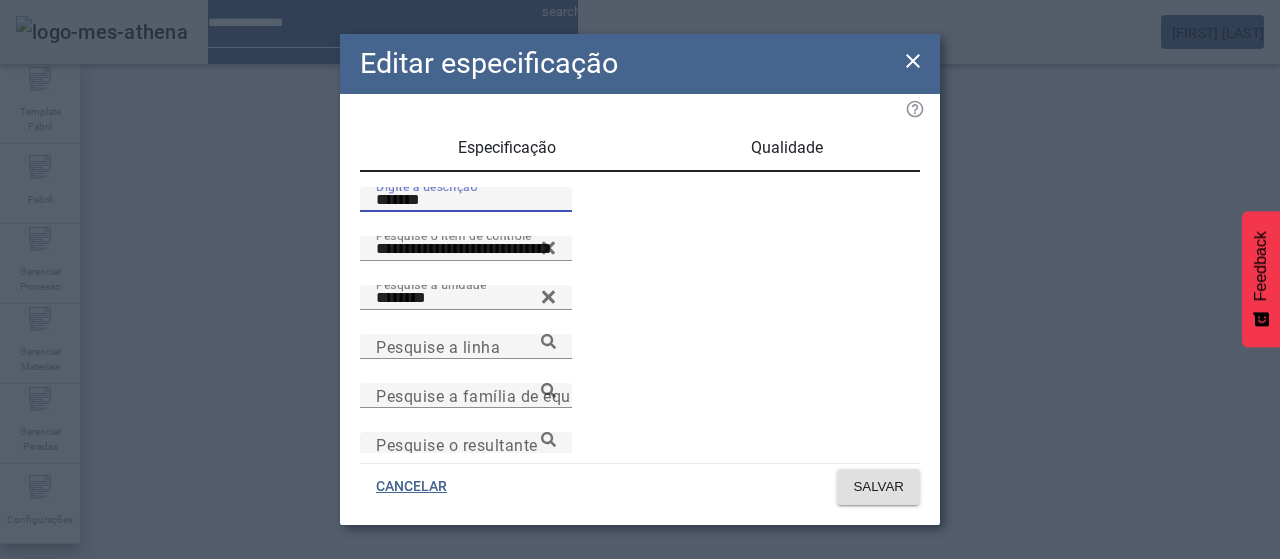 type on "*******" 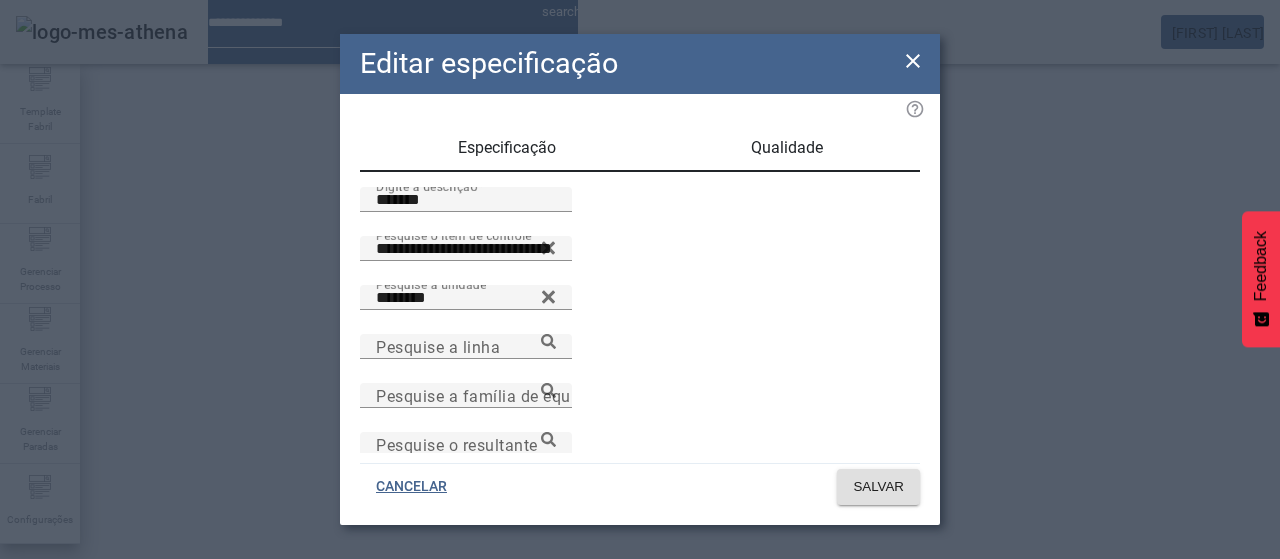 click on "Qualidade" at bounding box center [787, 148] 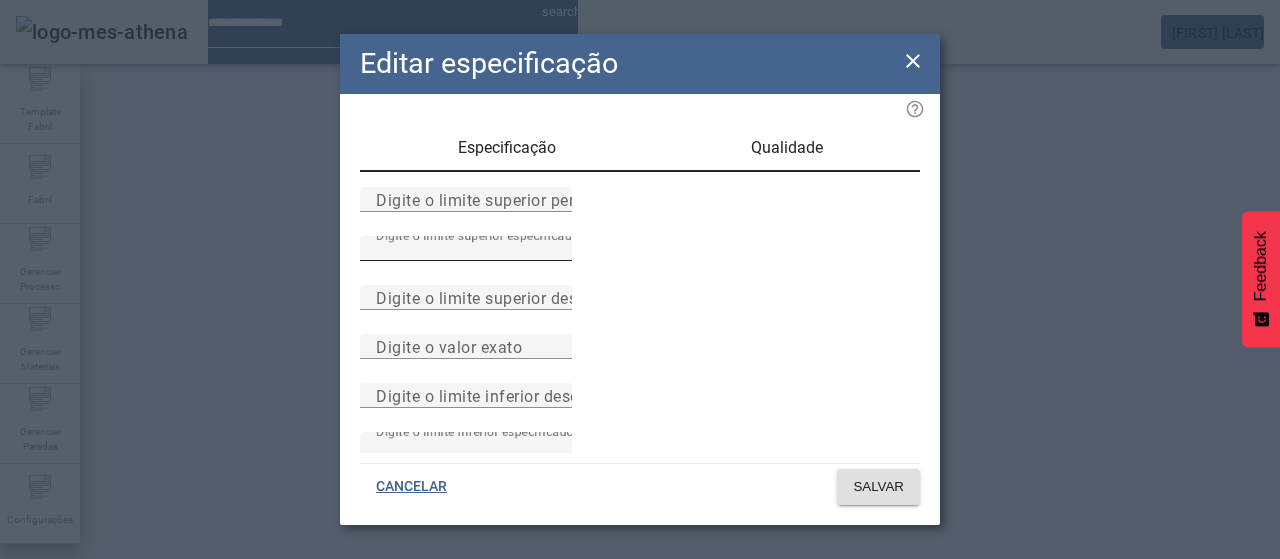 click on "**" at bounding box center [466, 249] 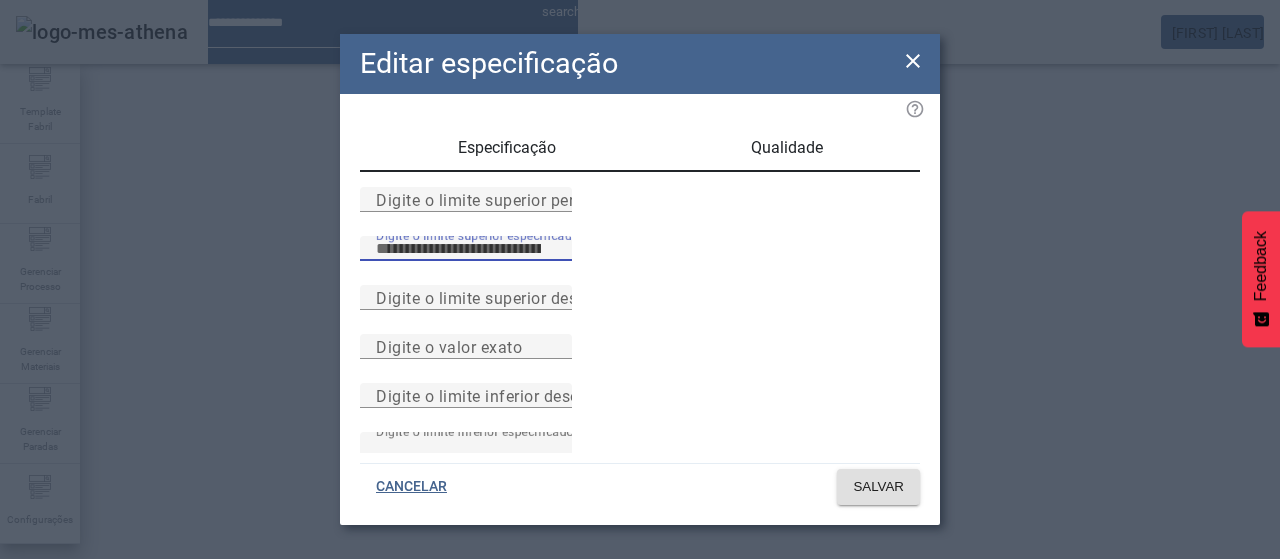 type on "**" 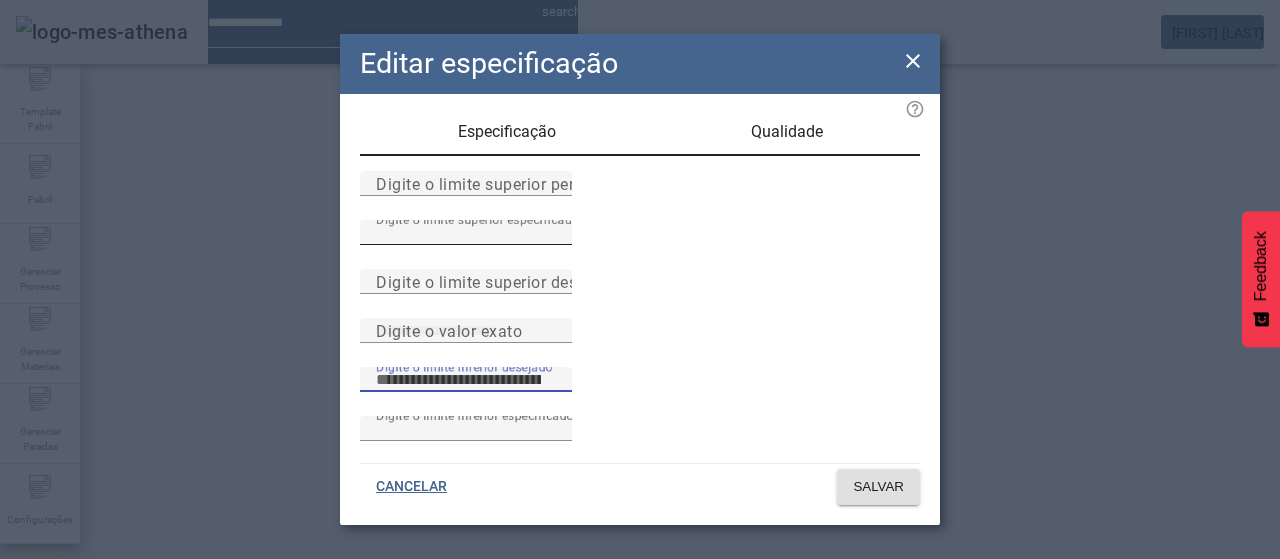 scroll, scrollTop: 261, scrollLeft: 0, axis: vertical 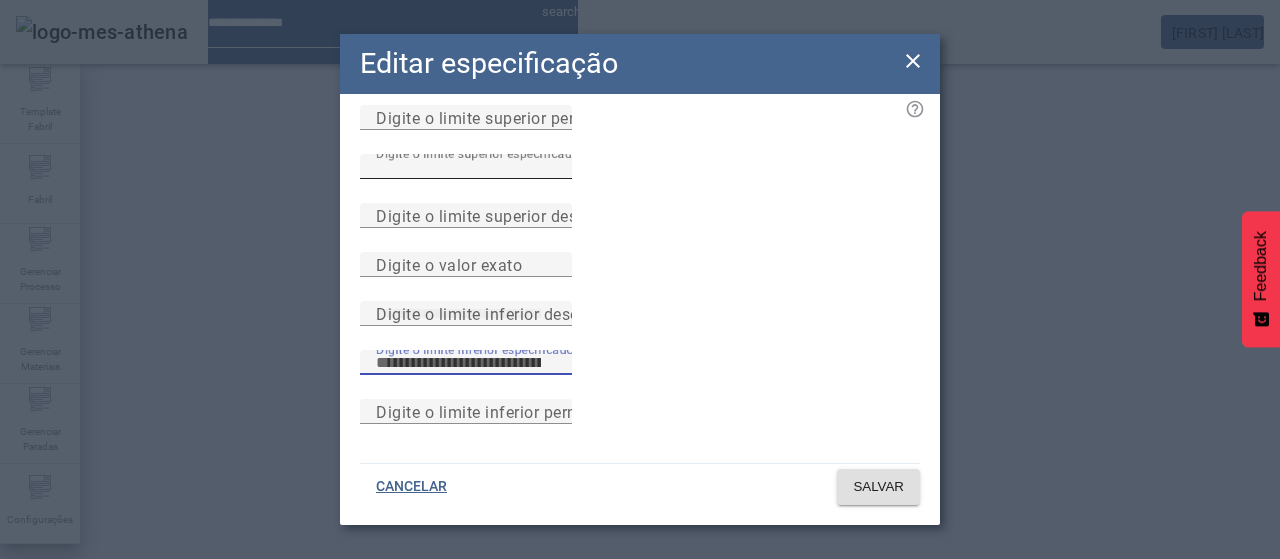 type on "**" 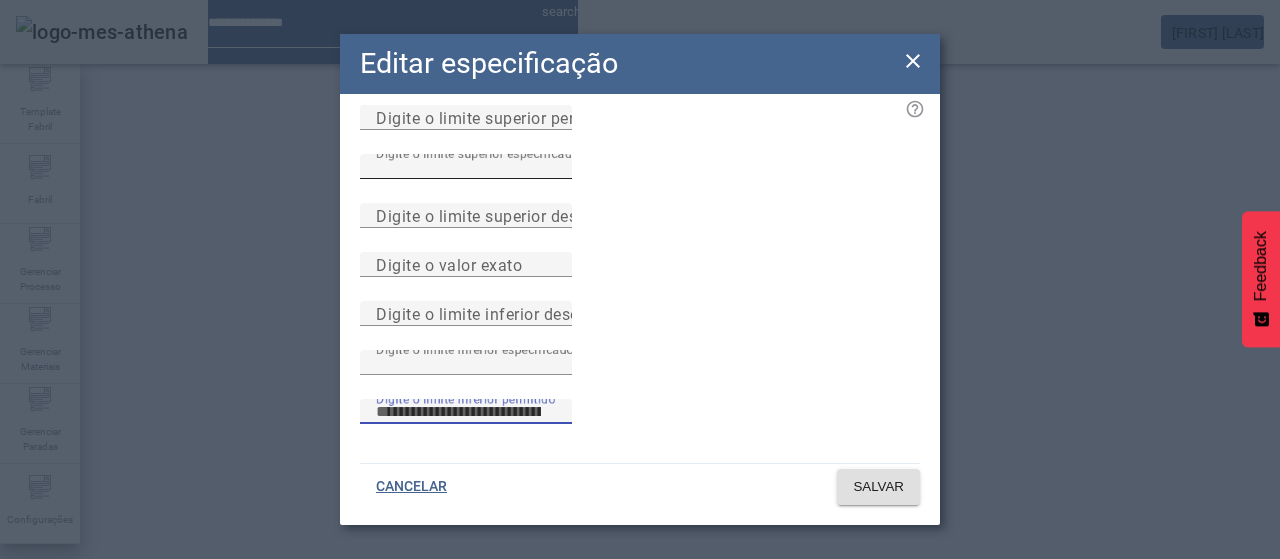 type 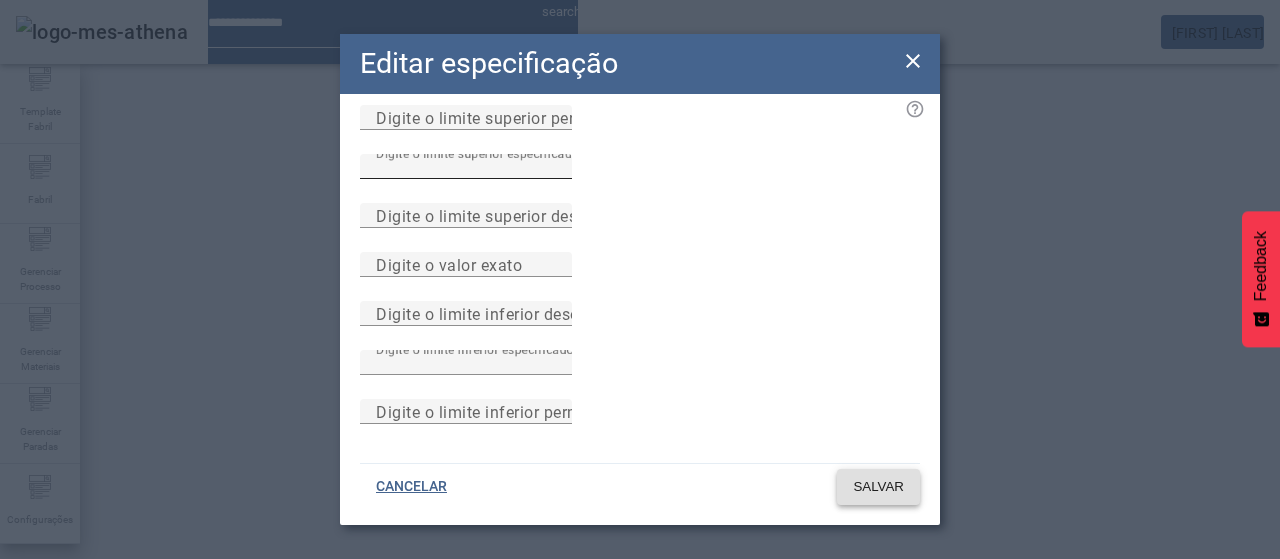 type 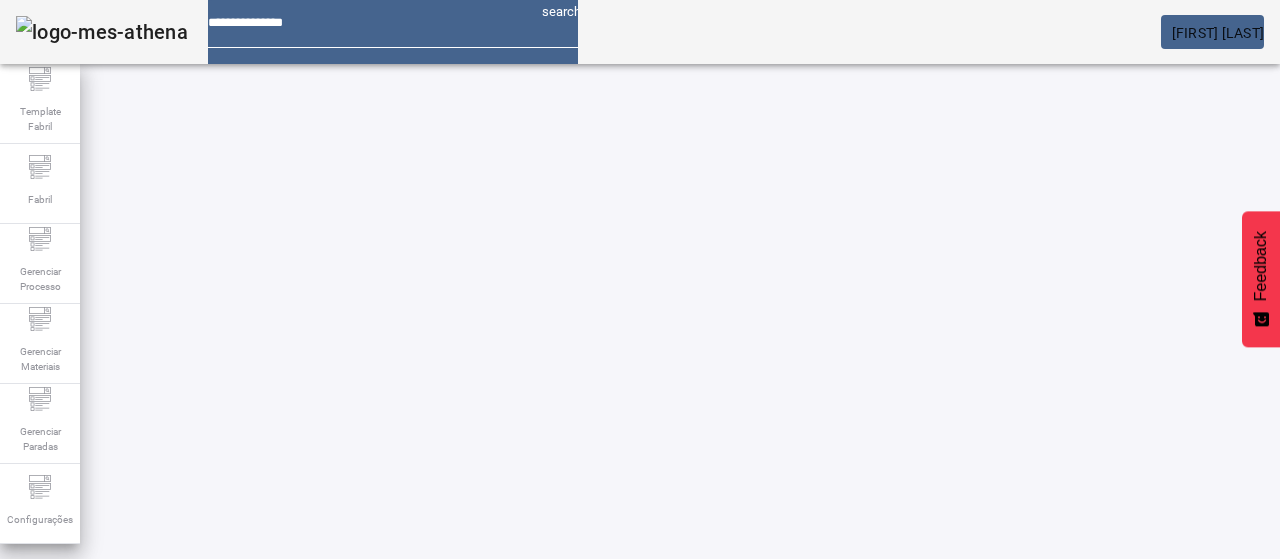 scroll, scrollTop: 0, scrollLeft: 0, axis: both 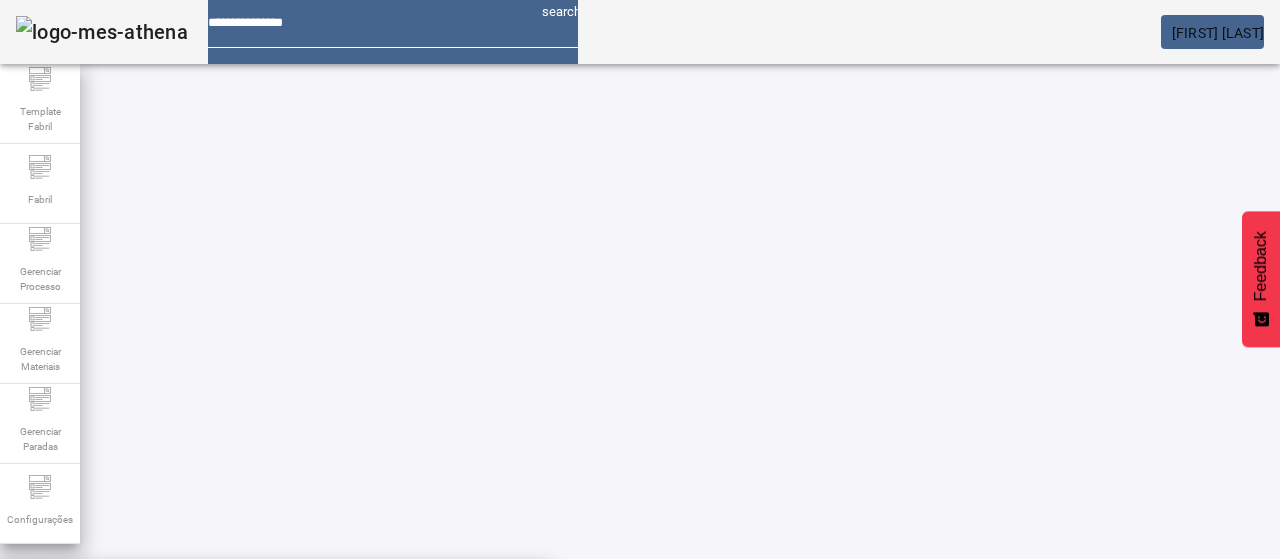 type on "**********" 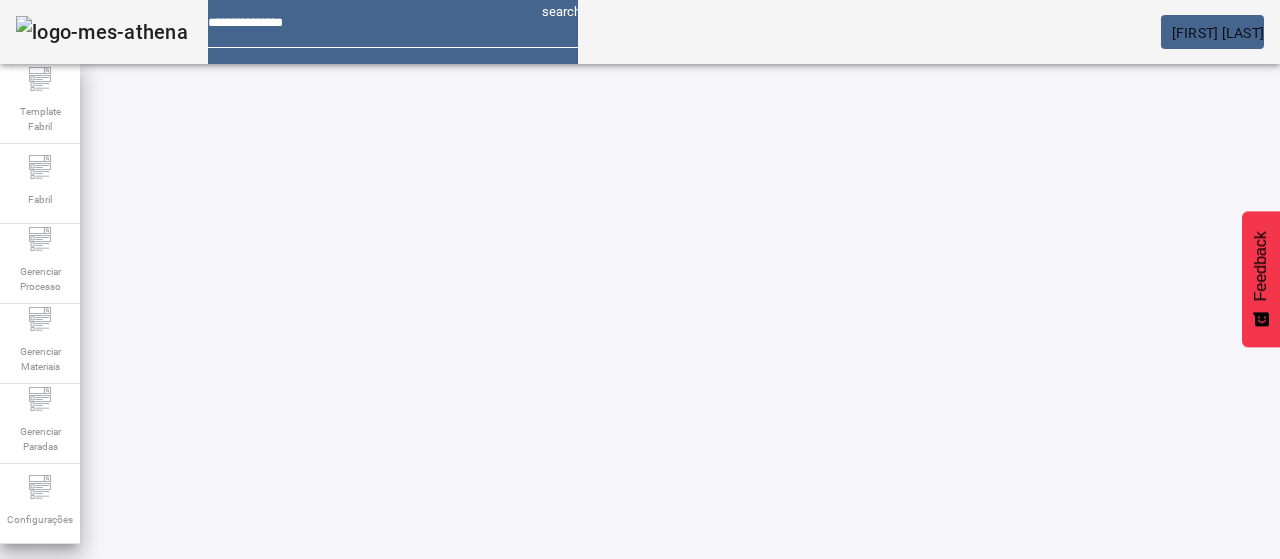 drag, startPoint x: 1233, startPoint y: 217, endPoint x: 1182, endPoint y: 328, distance: 122.15564 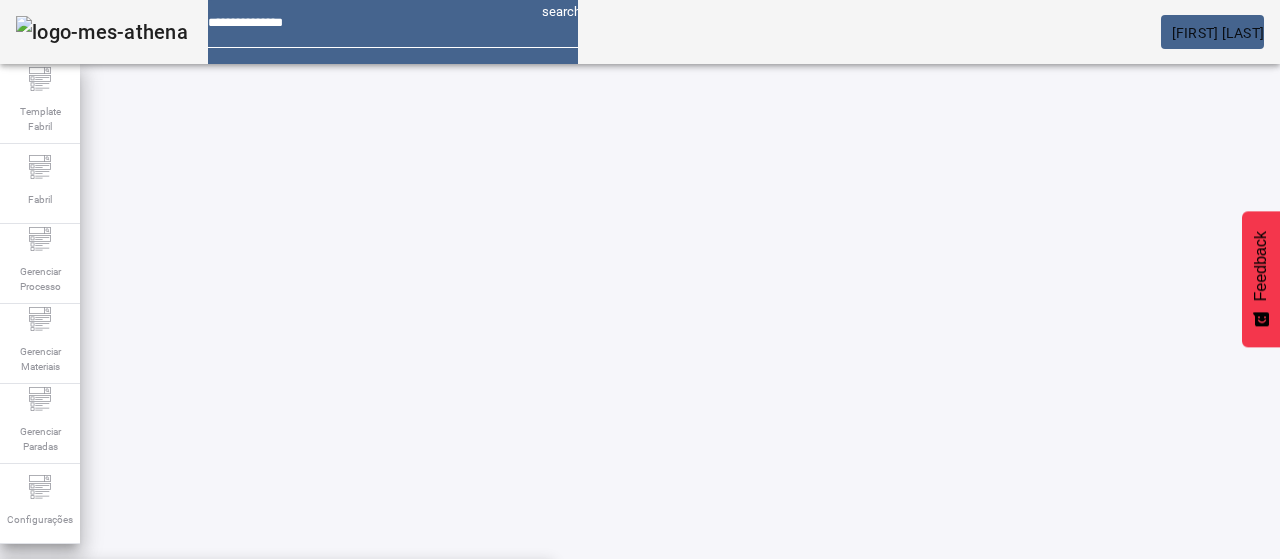 click on "FILTRAR" 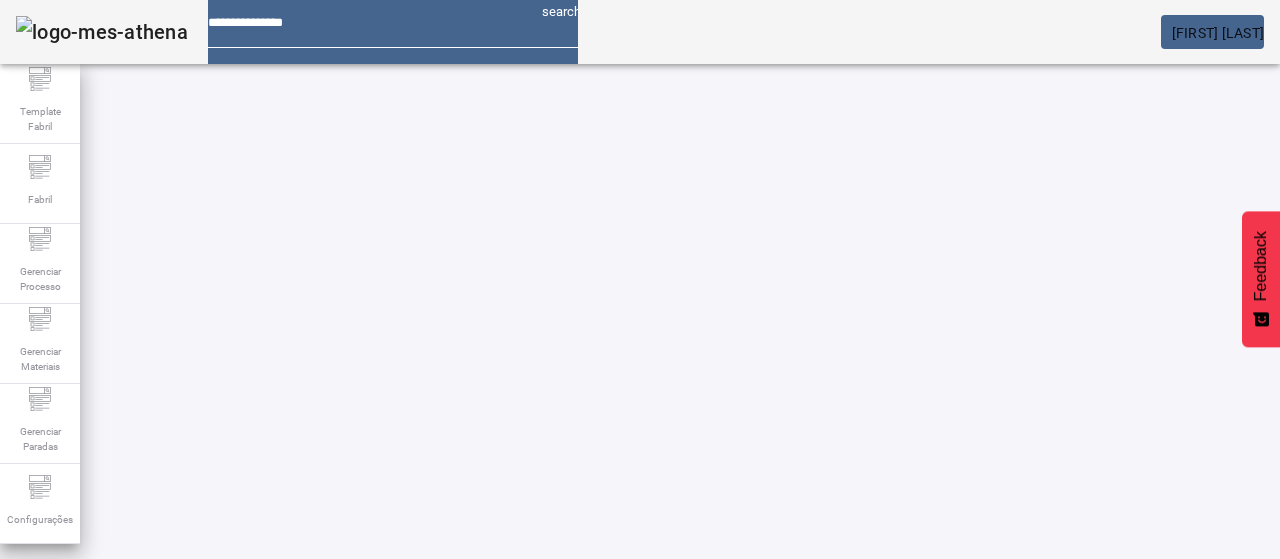 scroll, scrollTop: 190, scrollLeft: 0, axis: vertical 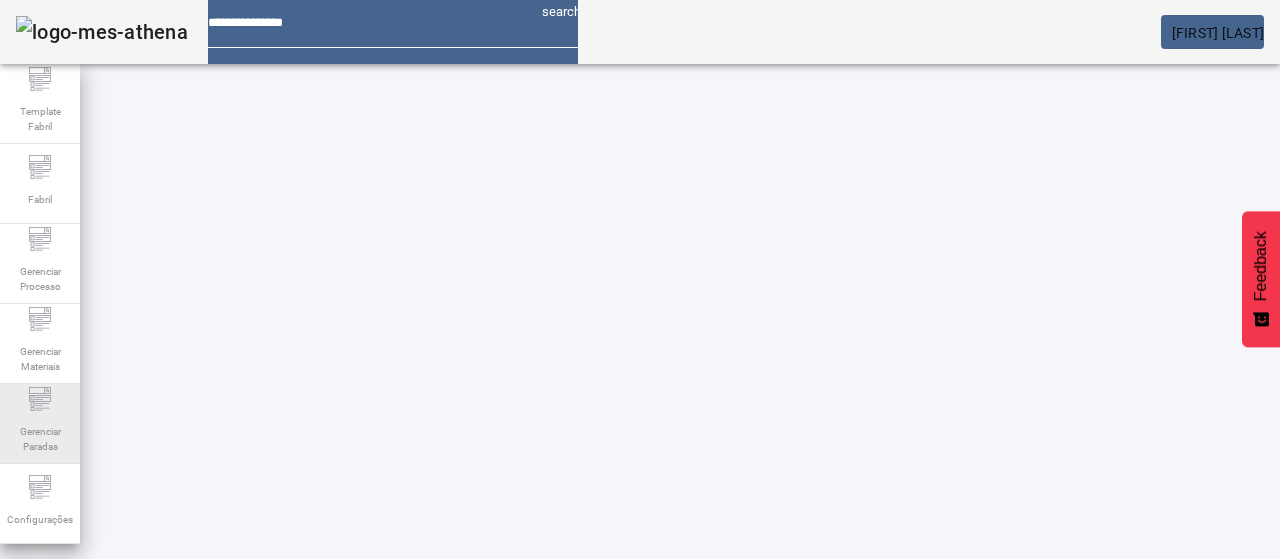 type 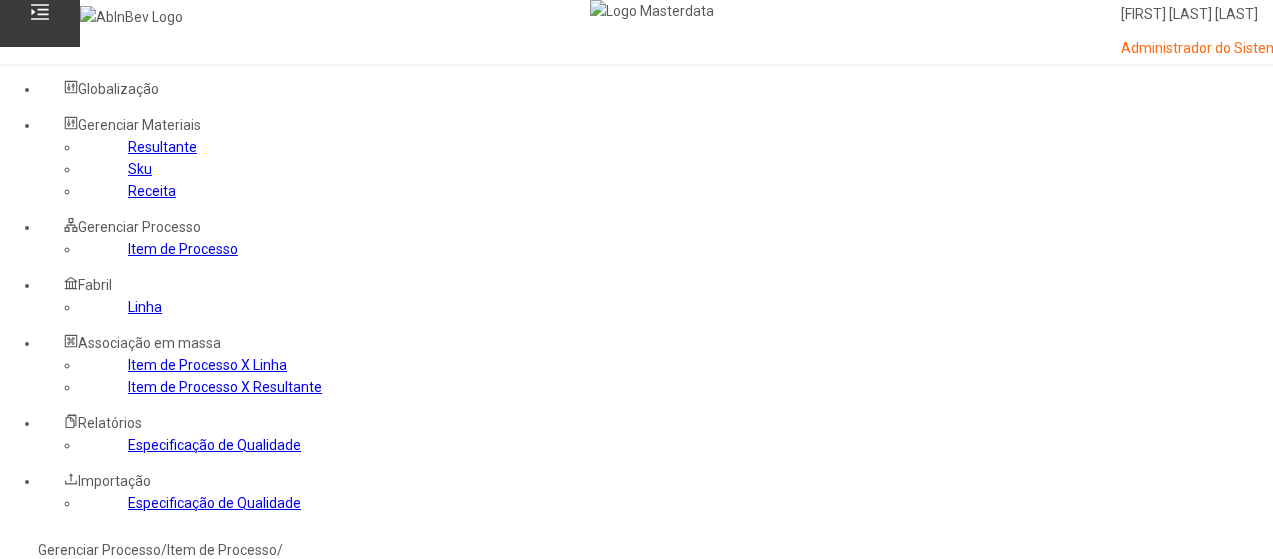 scroll, scrollTop: 0, scrollLeft: 0, axis: both 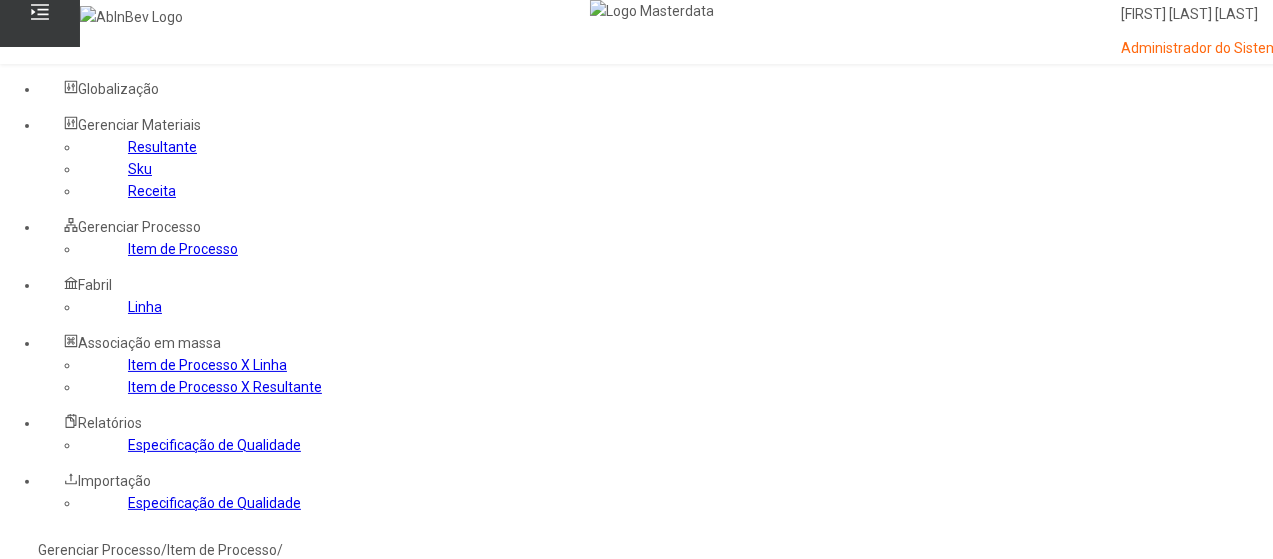 drag, startPoint x: 868, startPoint y: 327, endPoint x: 860, endPoint y: 317, distance: 12.806249 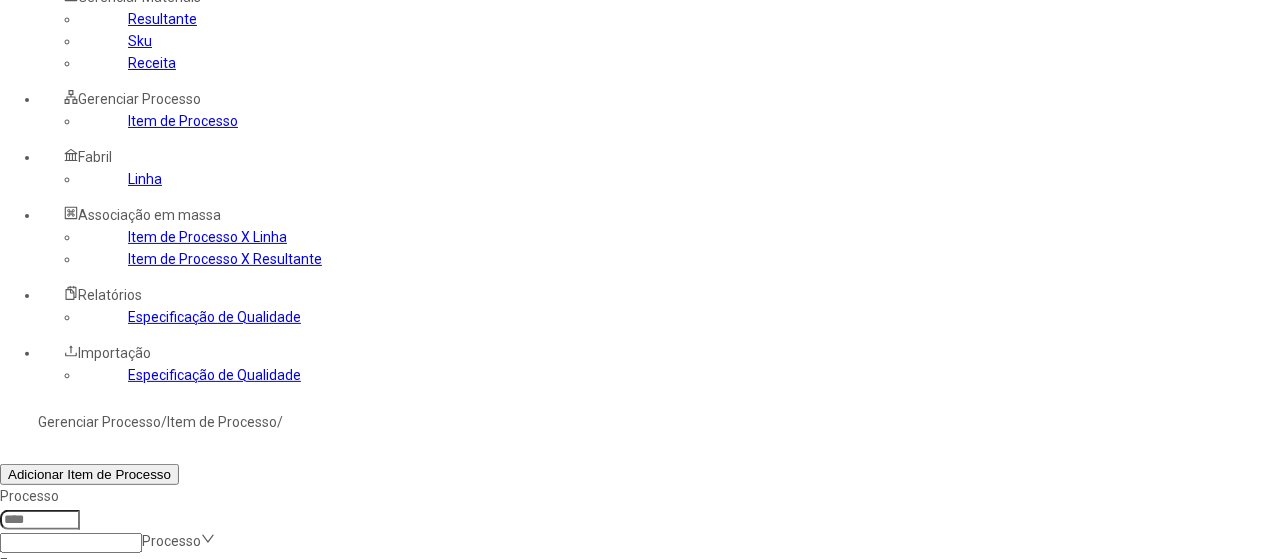 scroll, scrollTop: 200, scrollLeft: 0, axis: vertical 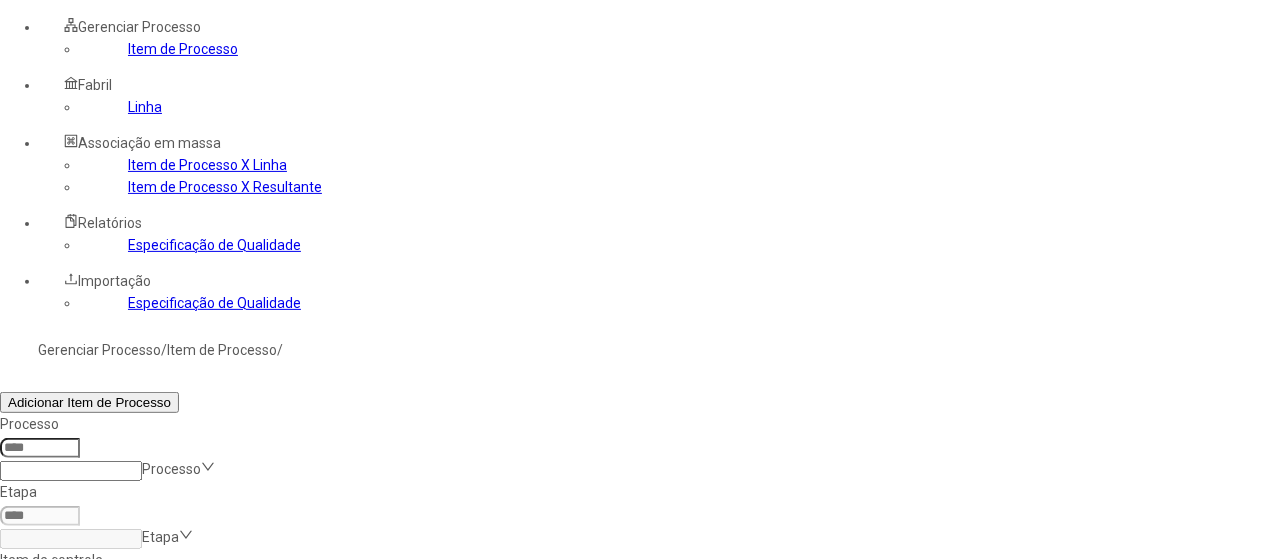 click 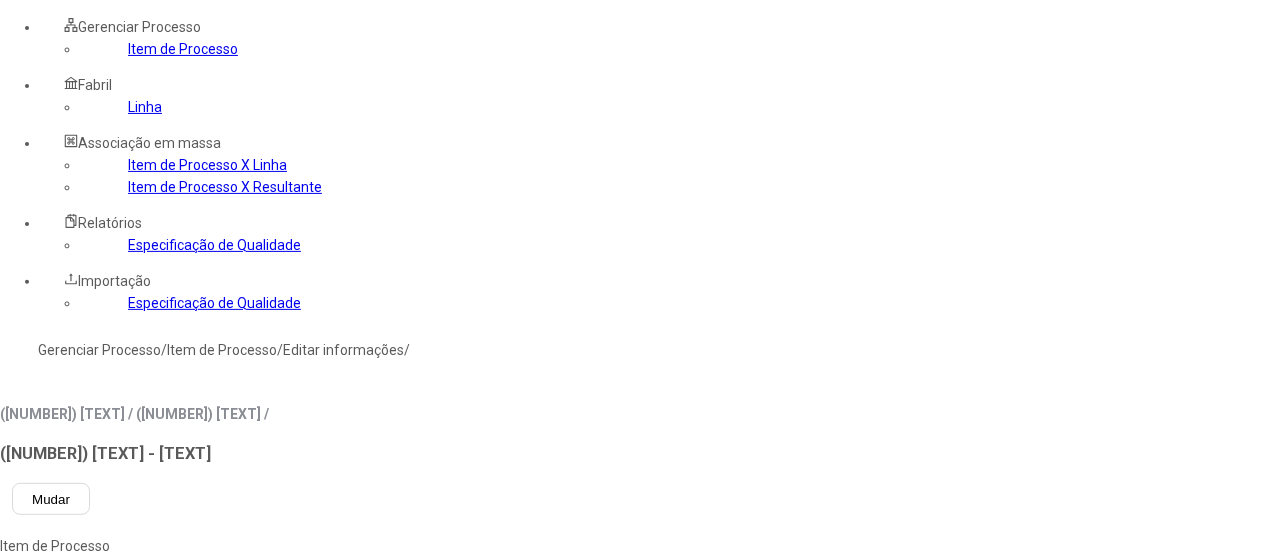 type on "****" 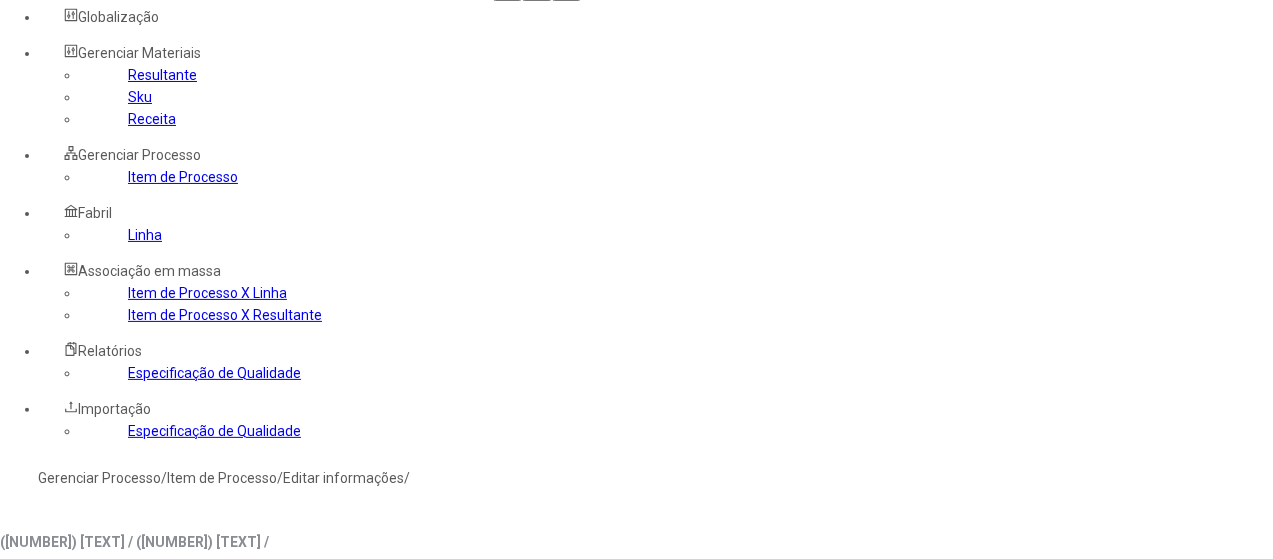 scroll, scrollTop: 0, scrollLeft: 0, axis: both 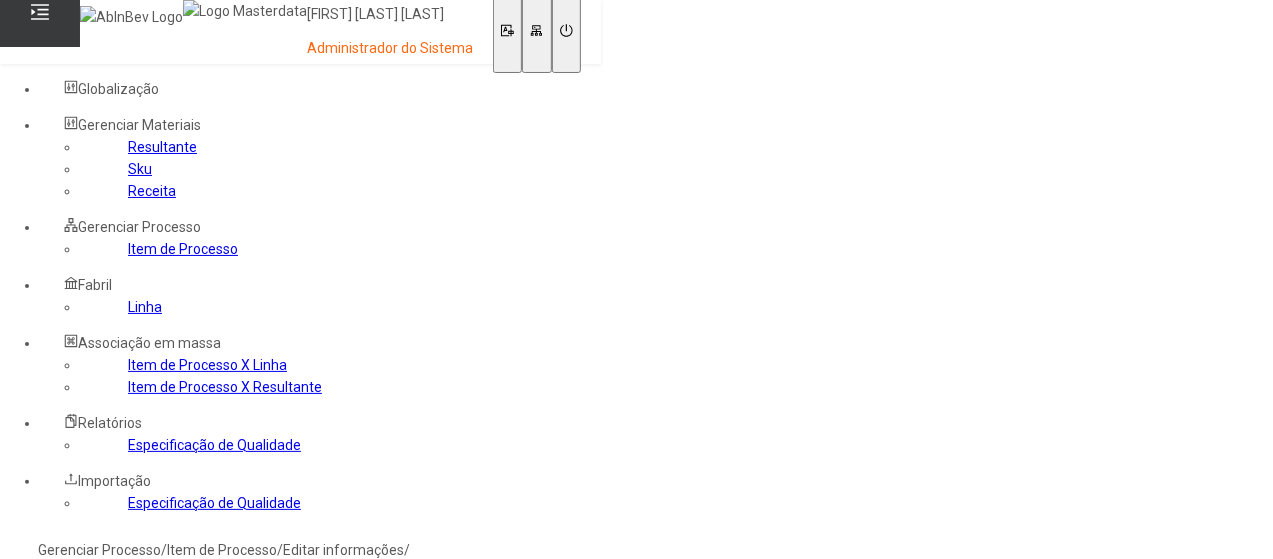 drag, startPoint x: 358, startPoint y: 119, endPoint x: 370, endPoint y: 124, distance: 13 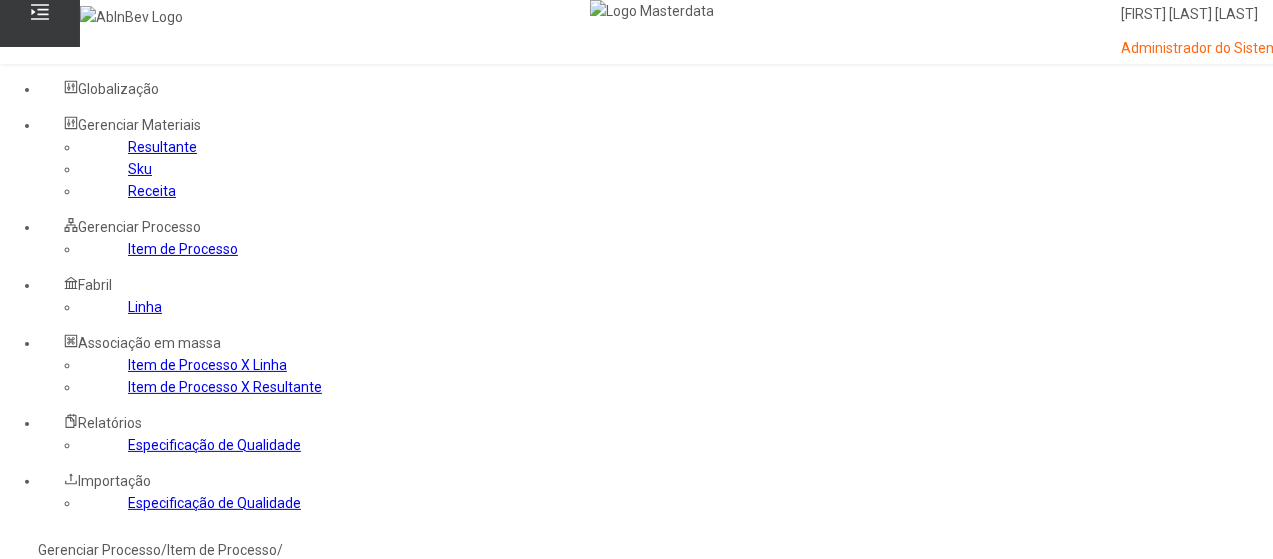 click 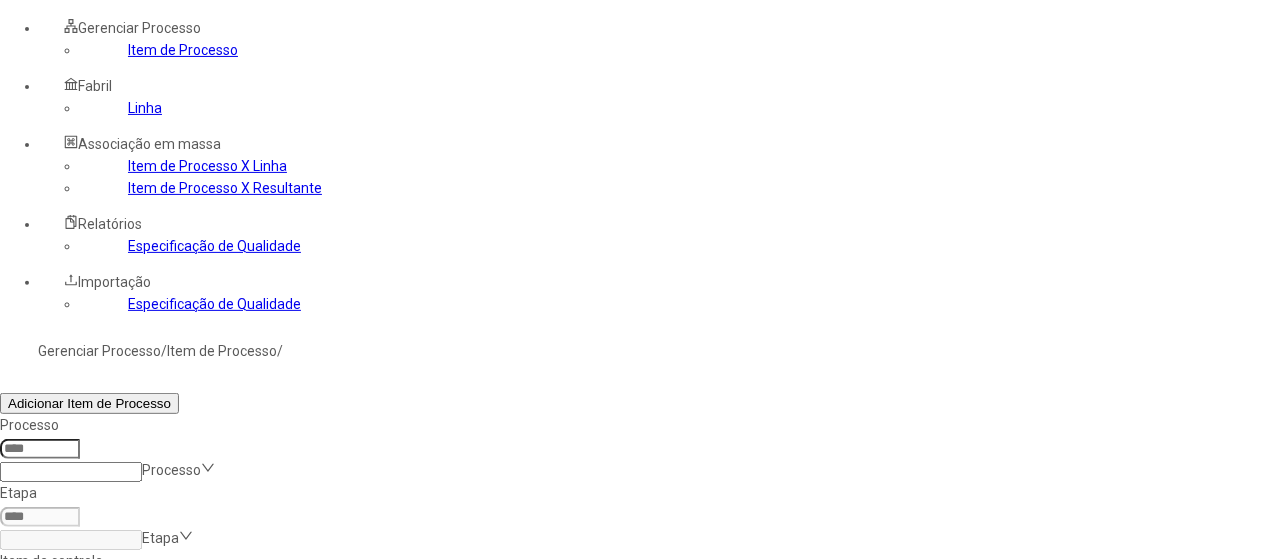 scroll, scrollTop: 200, scrollLeft: 0, axis: vertical 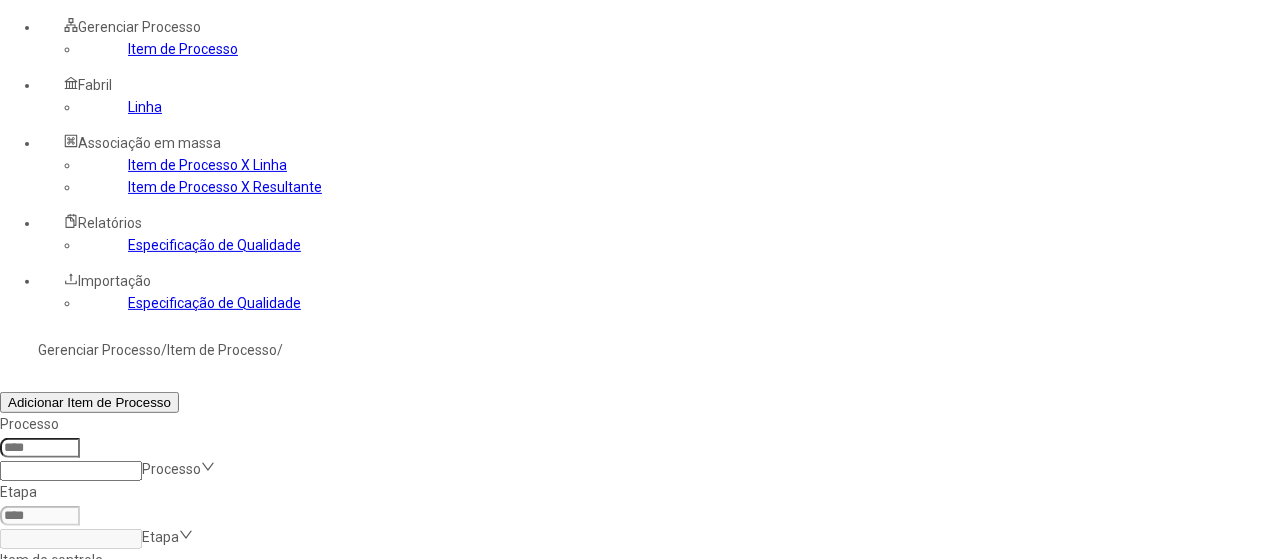 drag, startPoint x: 722, startPoint y: 337, endPoint x: 612, endPoint y: 313, distance: 112.587746 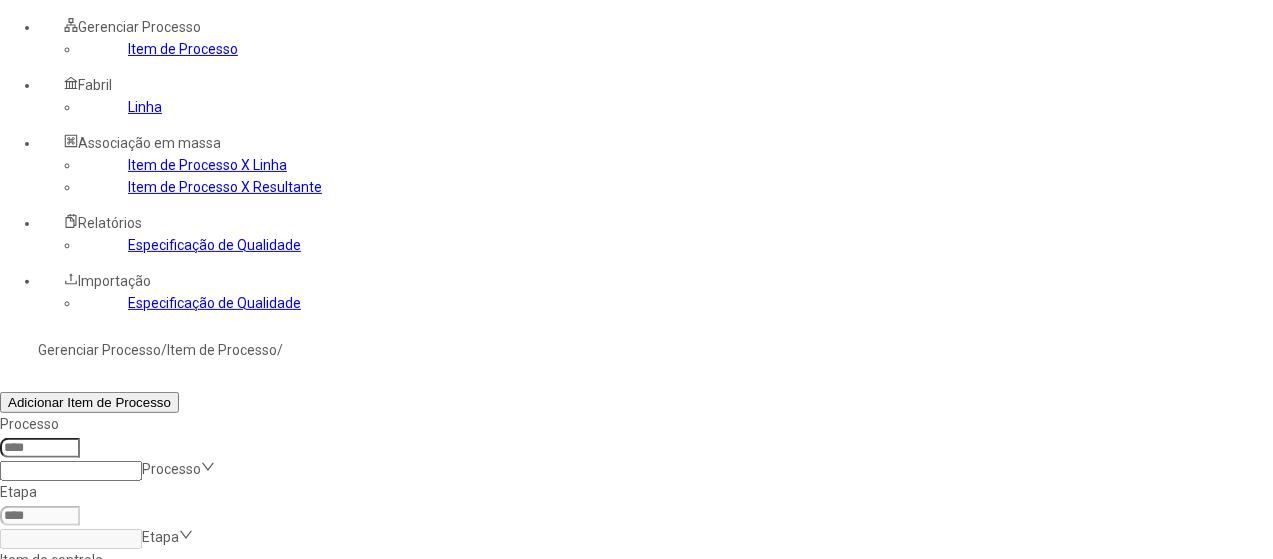type on "*****" 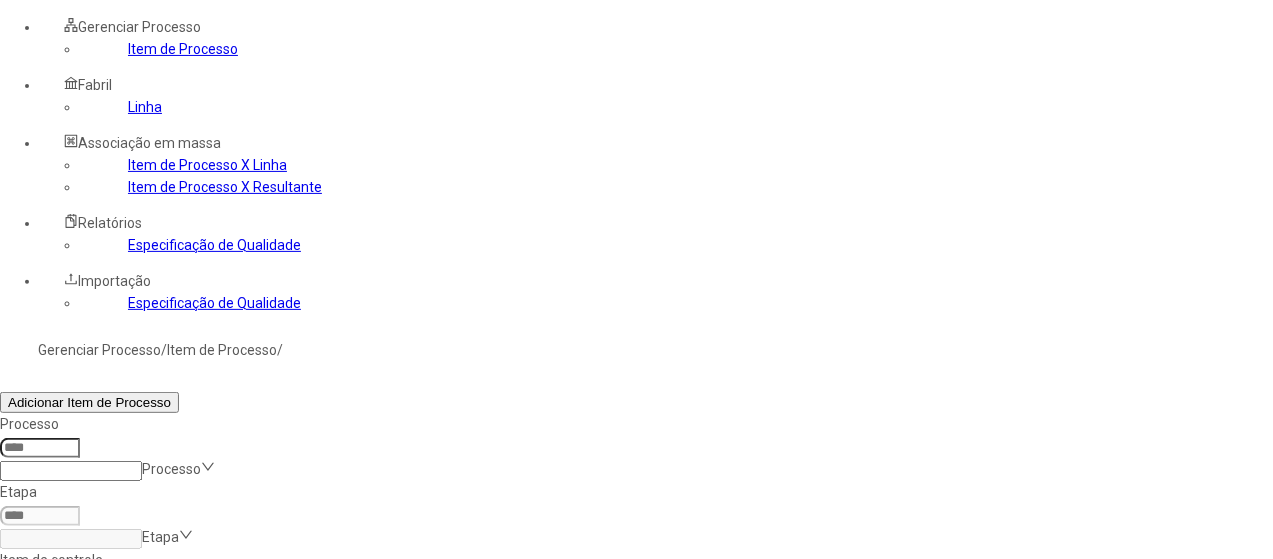 click on "Filtrar" 